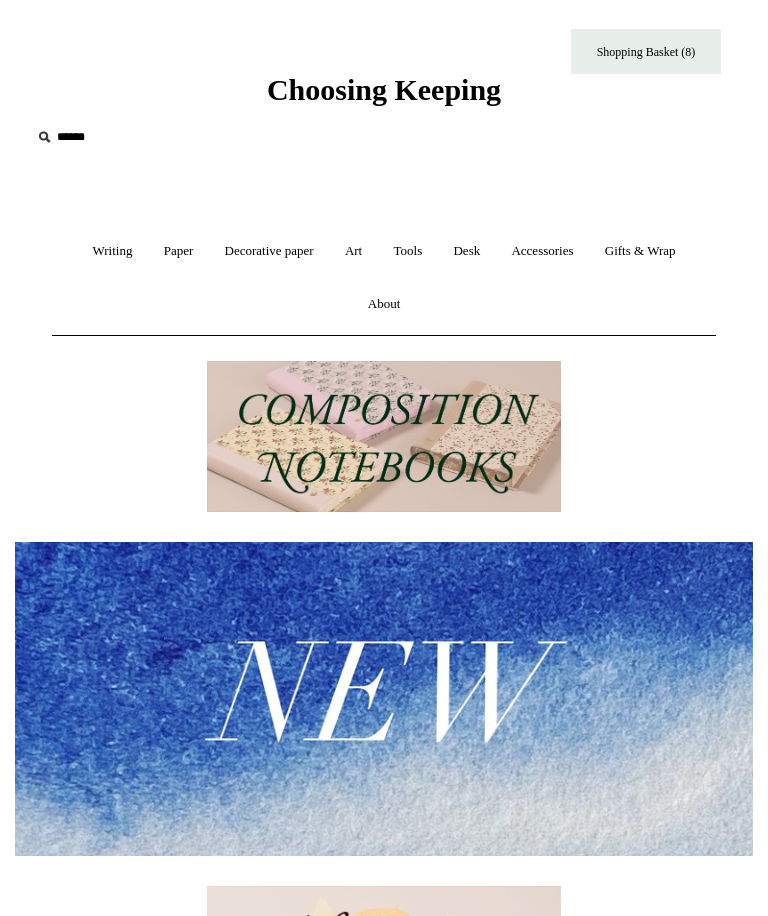 scroll, scrollTop: 0, scrollLeft: 0, axis: both 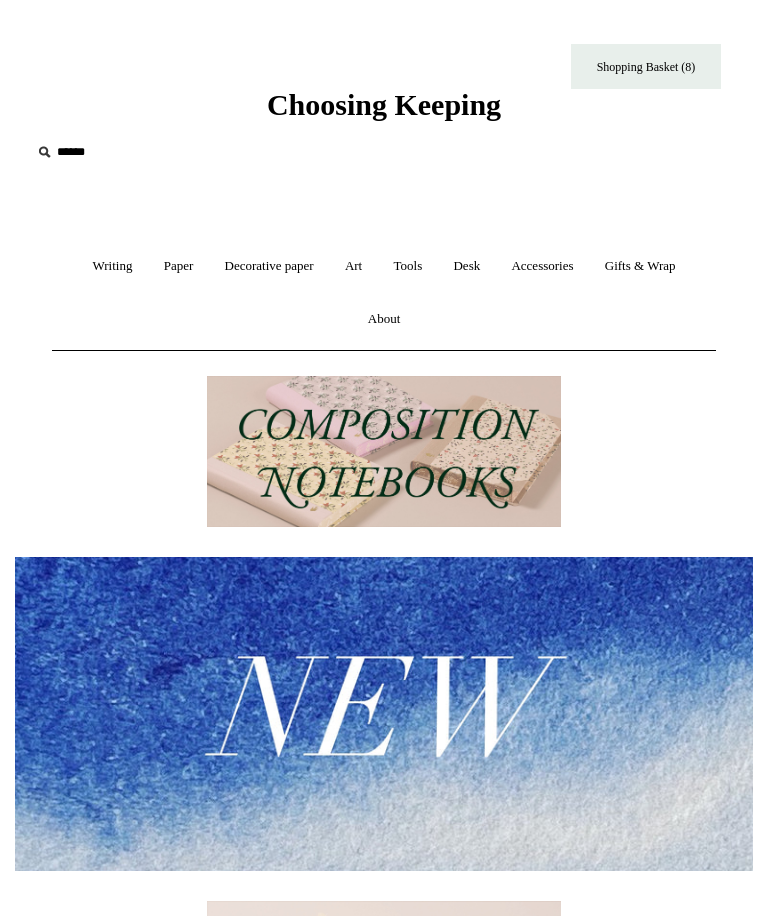 click on "Shopping Basket (8)" at bounding box center [646, 66] 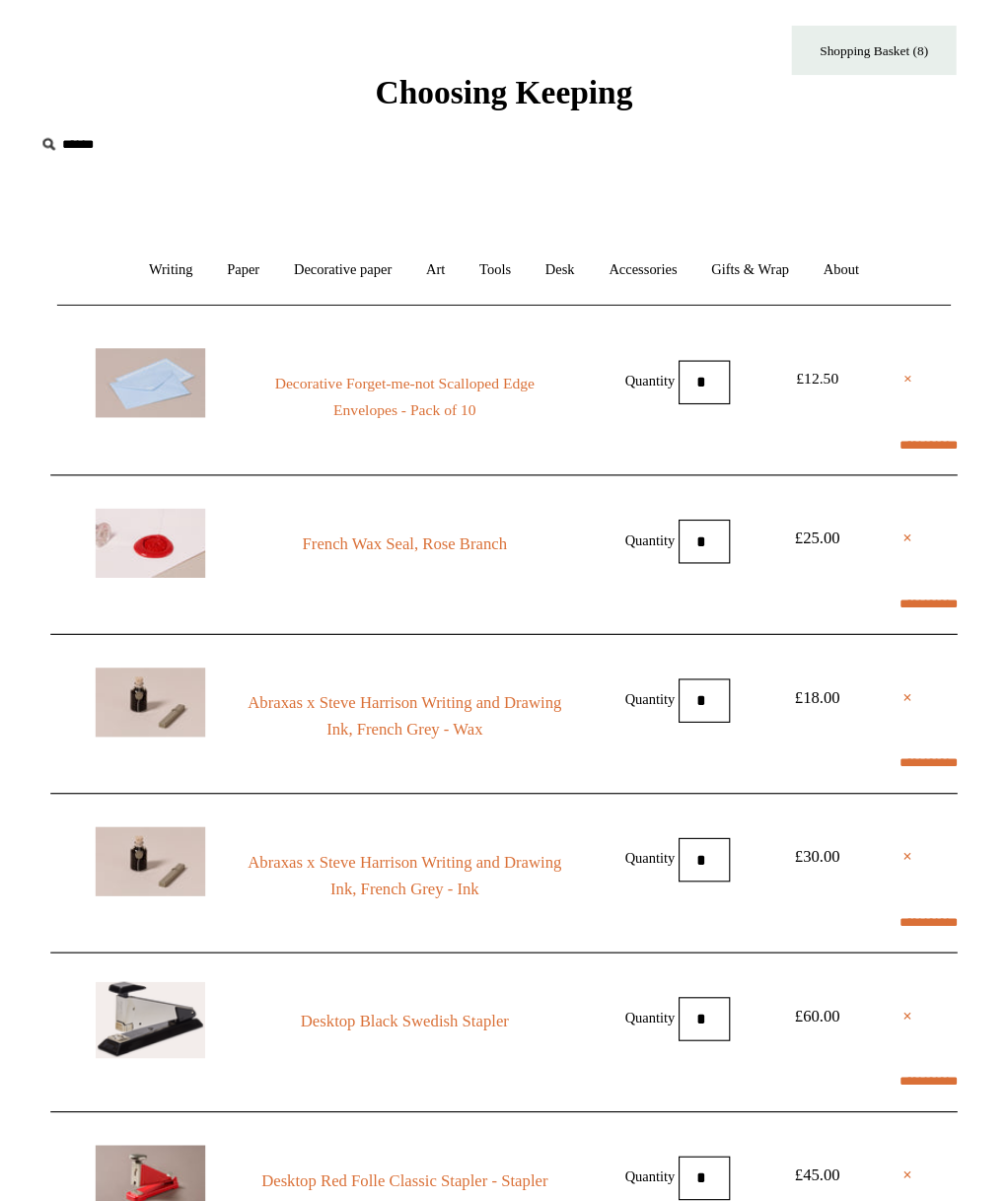 scroll, scrollTop: 35, scrollLeft: 0, axis: vertical 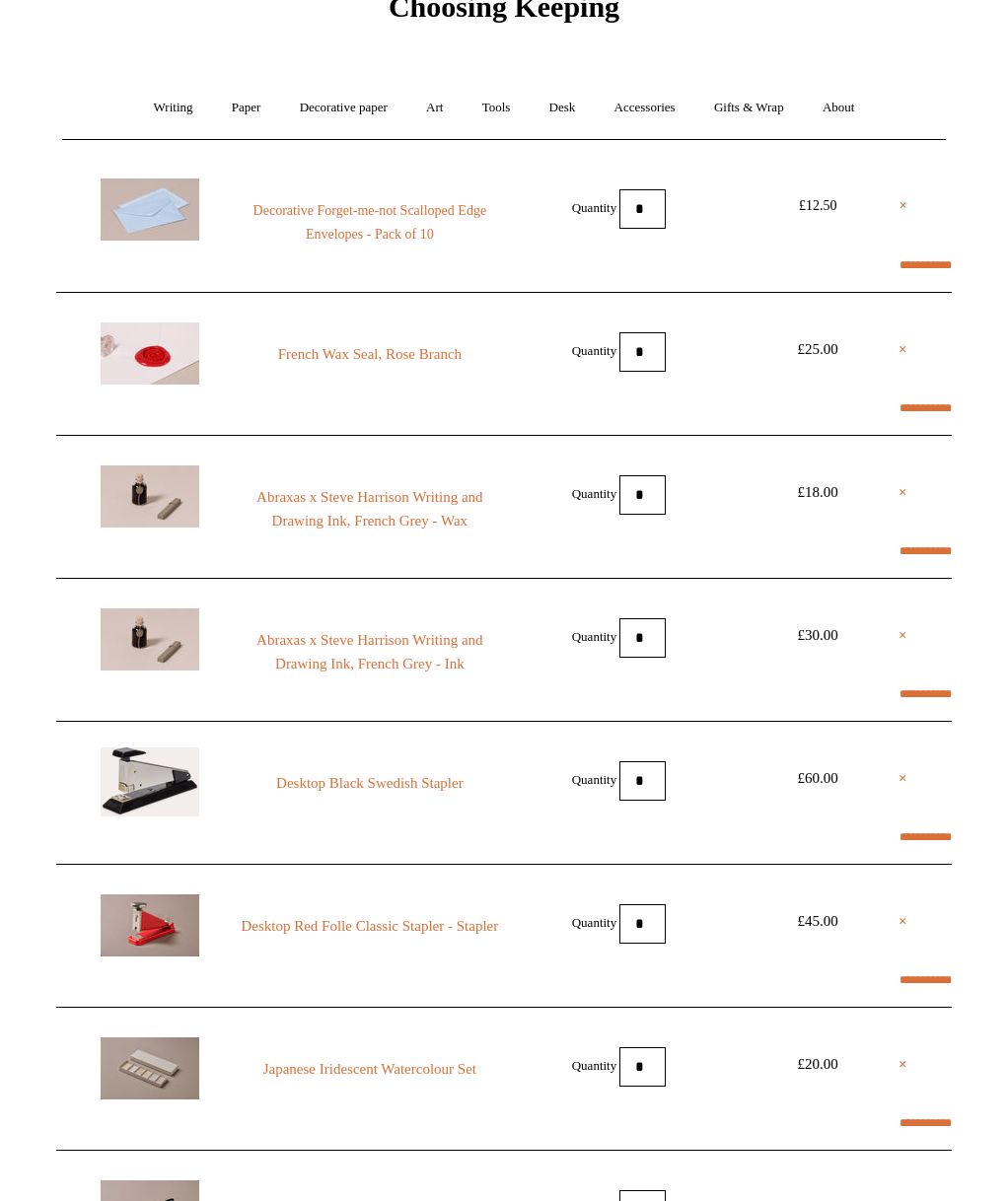 select on "*****" 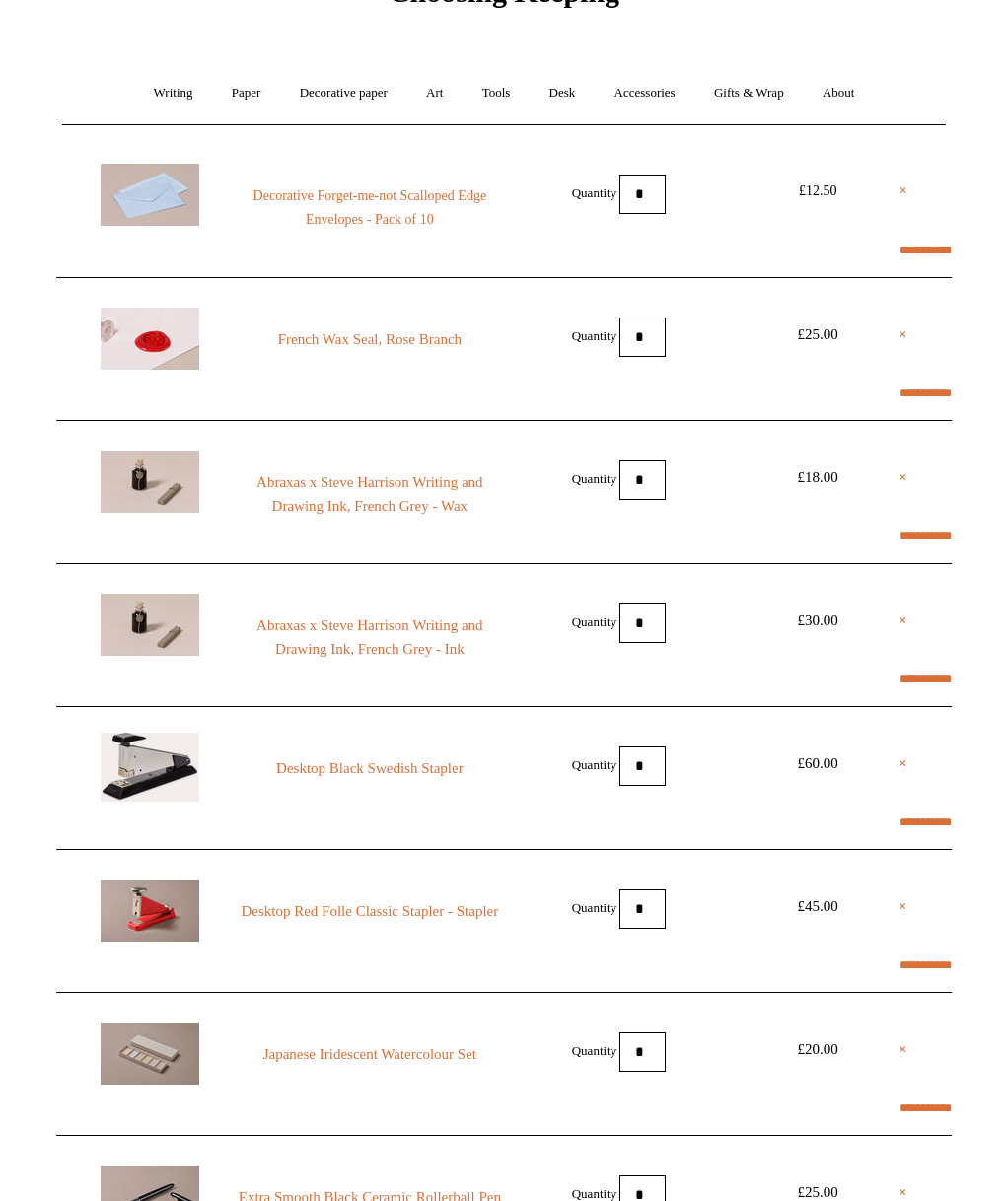 select on "**********" 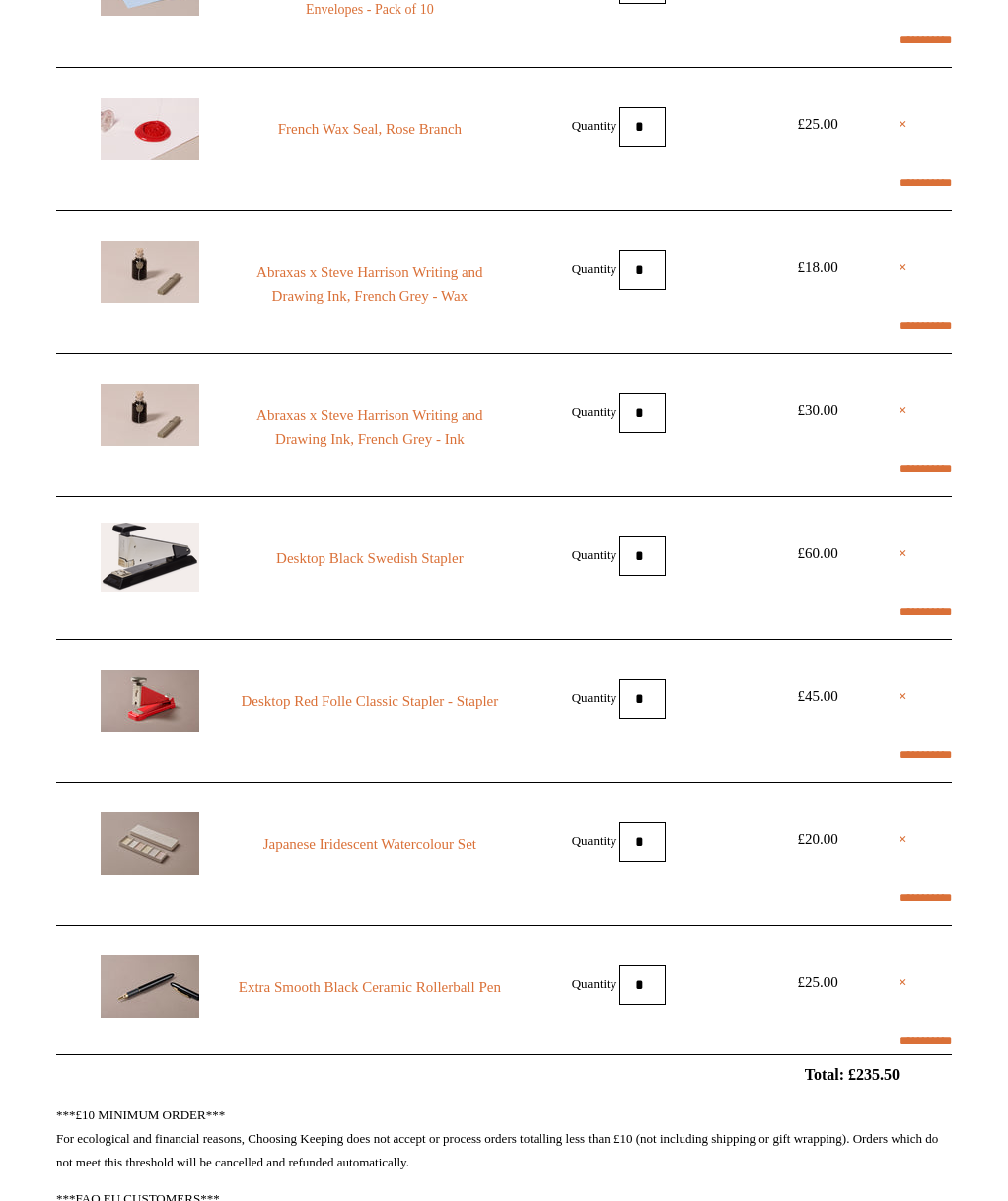 scroll, scrollTop: 327, scrollLeft: 0, axis: vertical 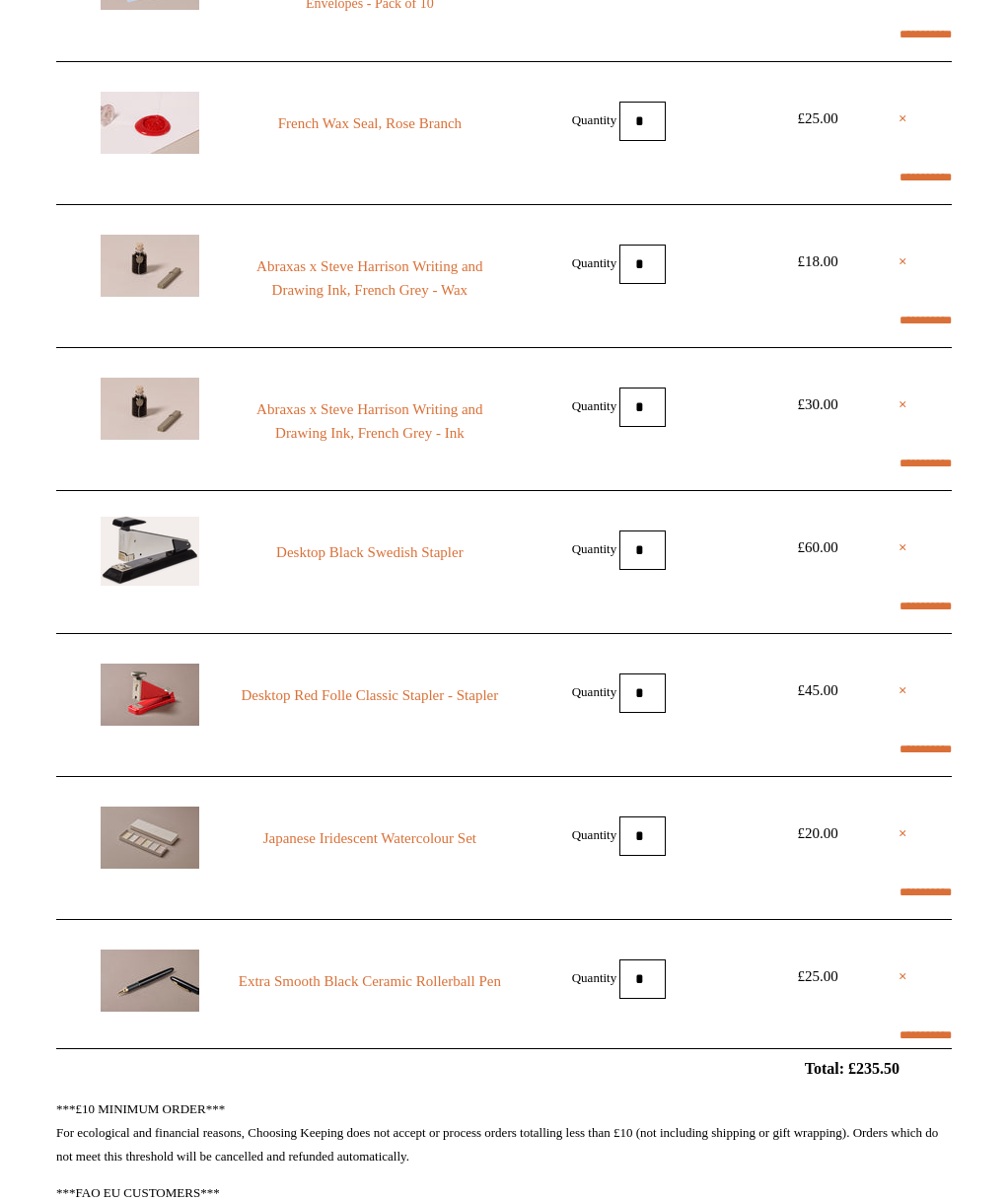 click on "×" at bounding box center (902, 690) 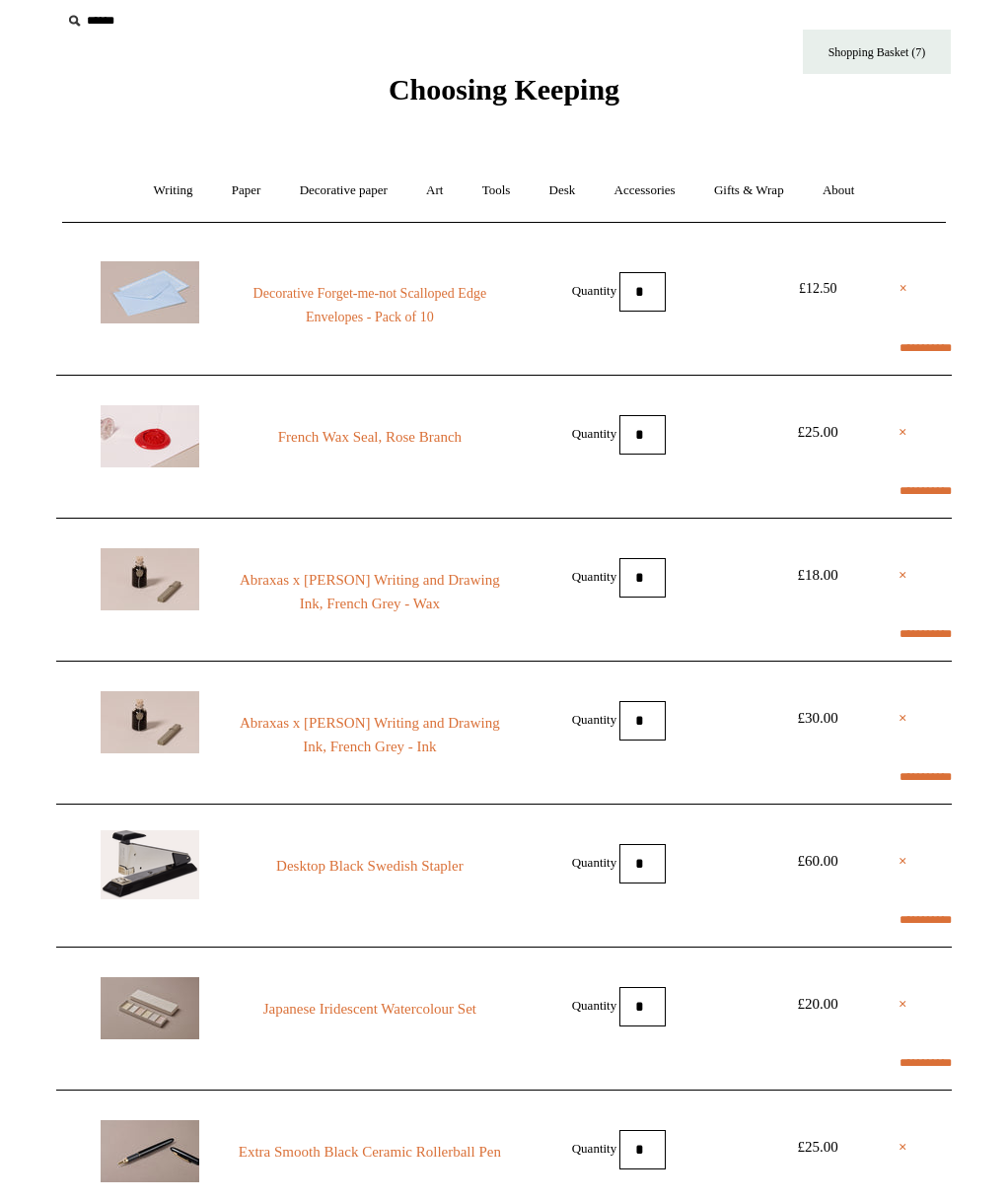scroll, scrollTop: 0, scrollLeft: 0, axis: both 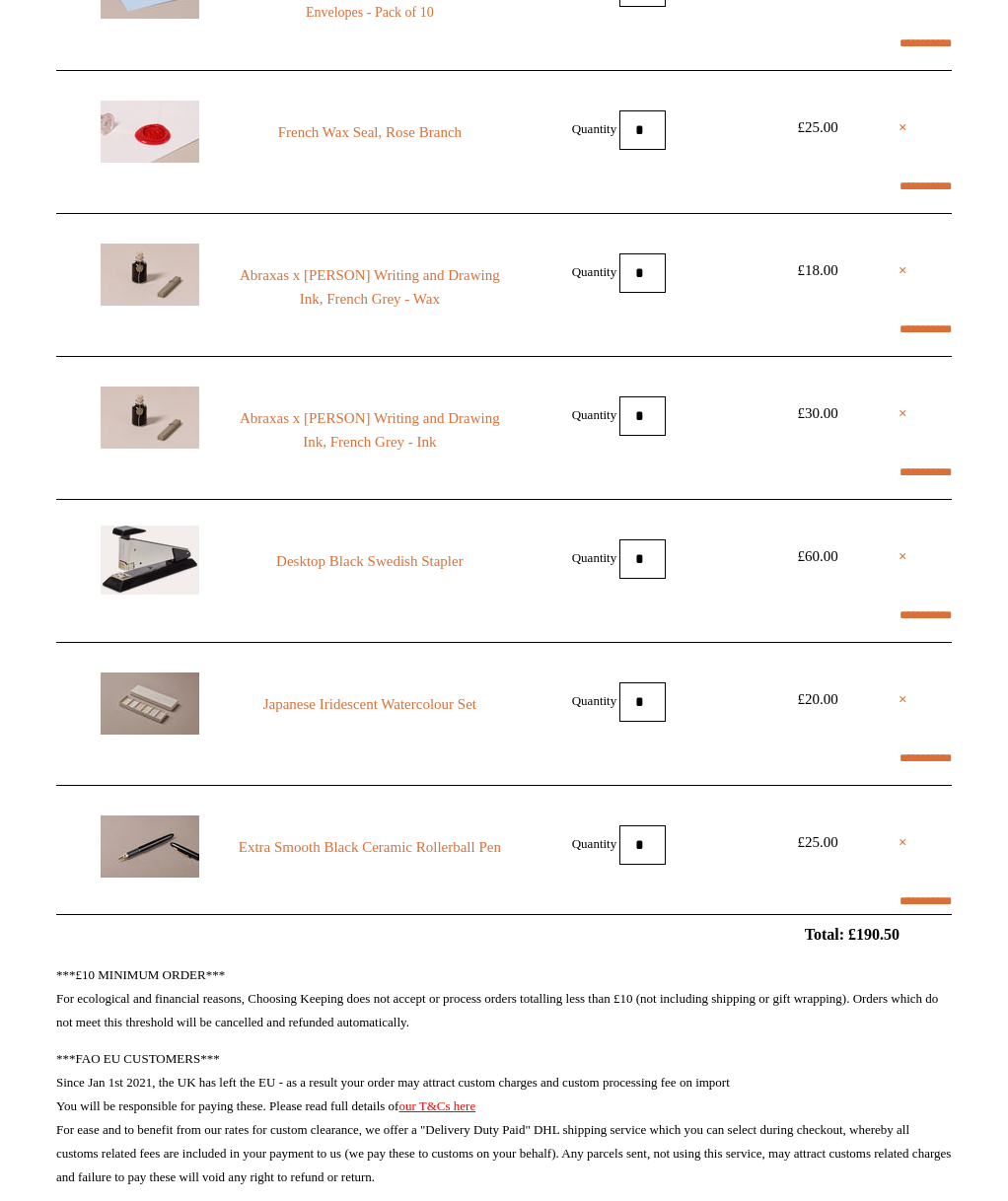 select on "*****" 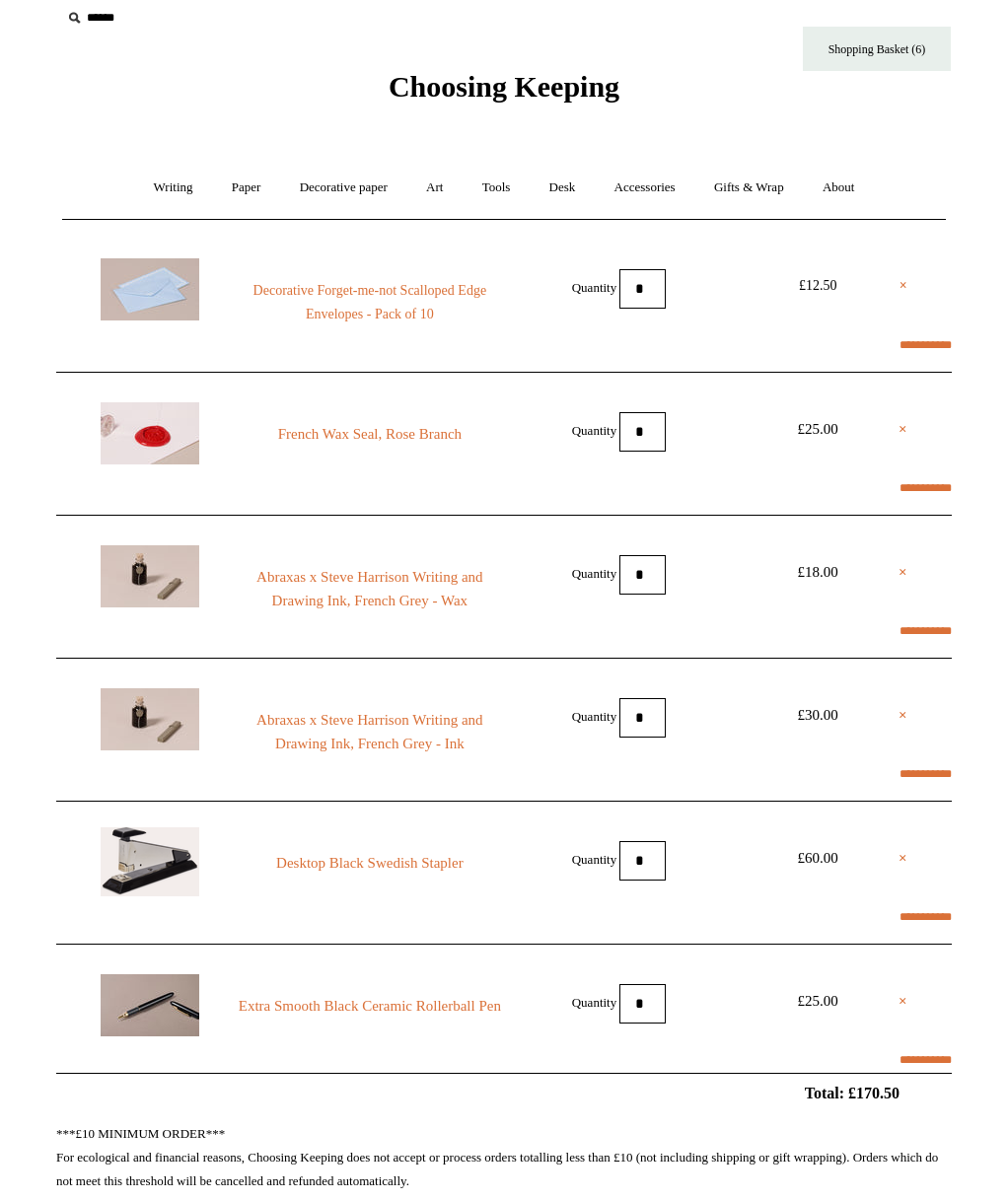 scroll, scrollTop: 13, scrollLeft: 0, axis: vertical 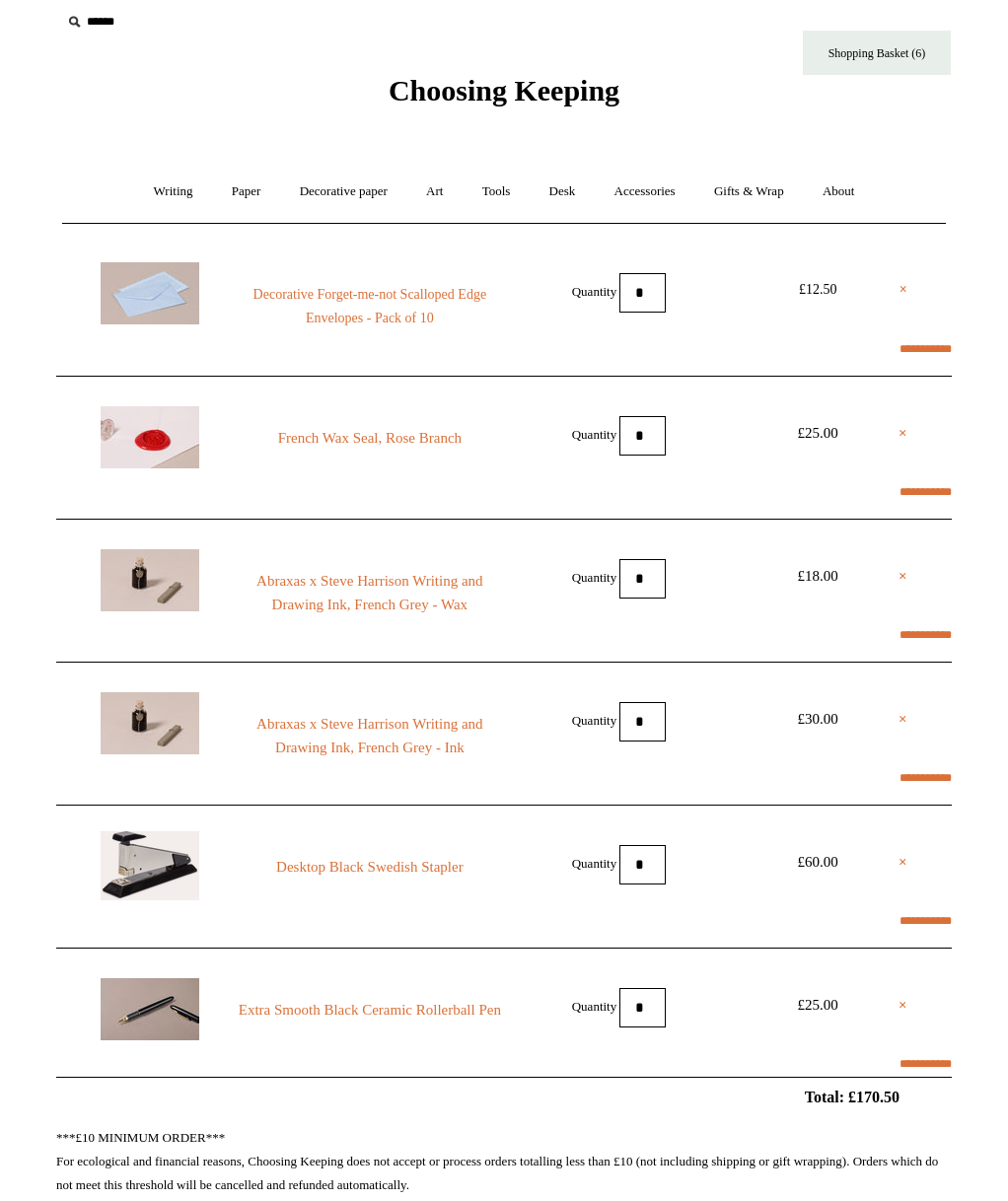 select on "*****" 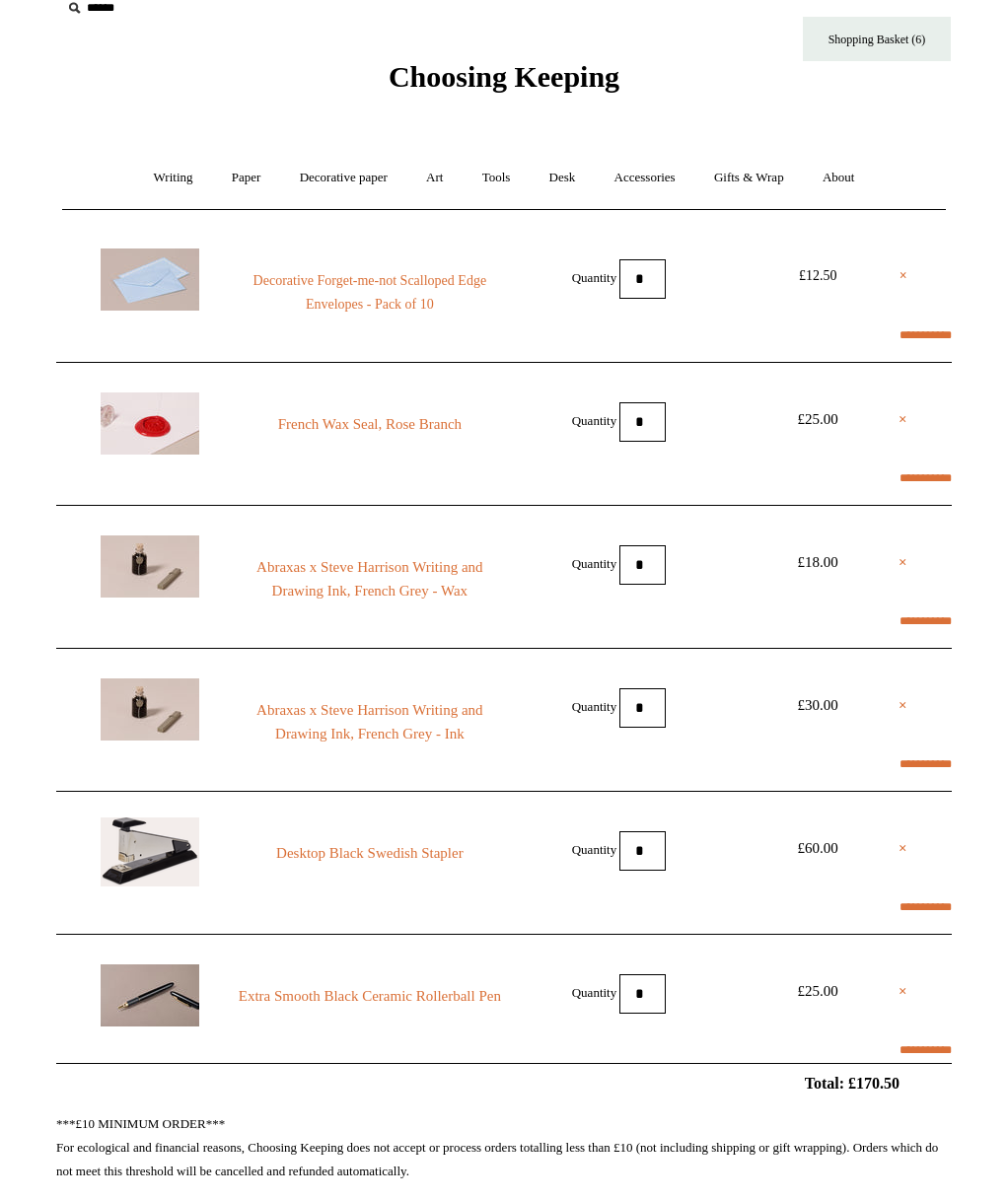 scroll, scrollTop: 0, scrollLeft: 0, axis: both 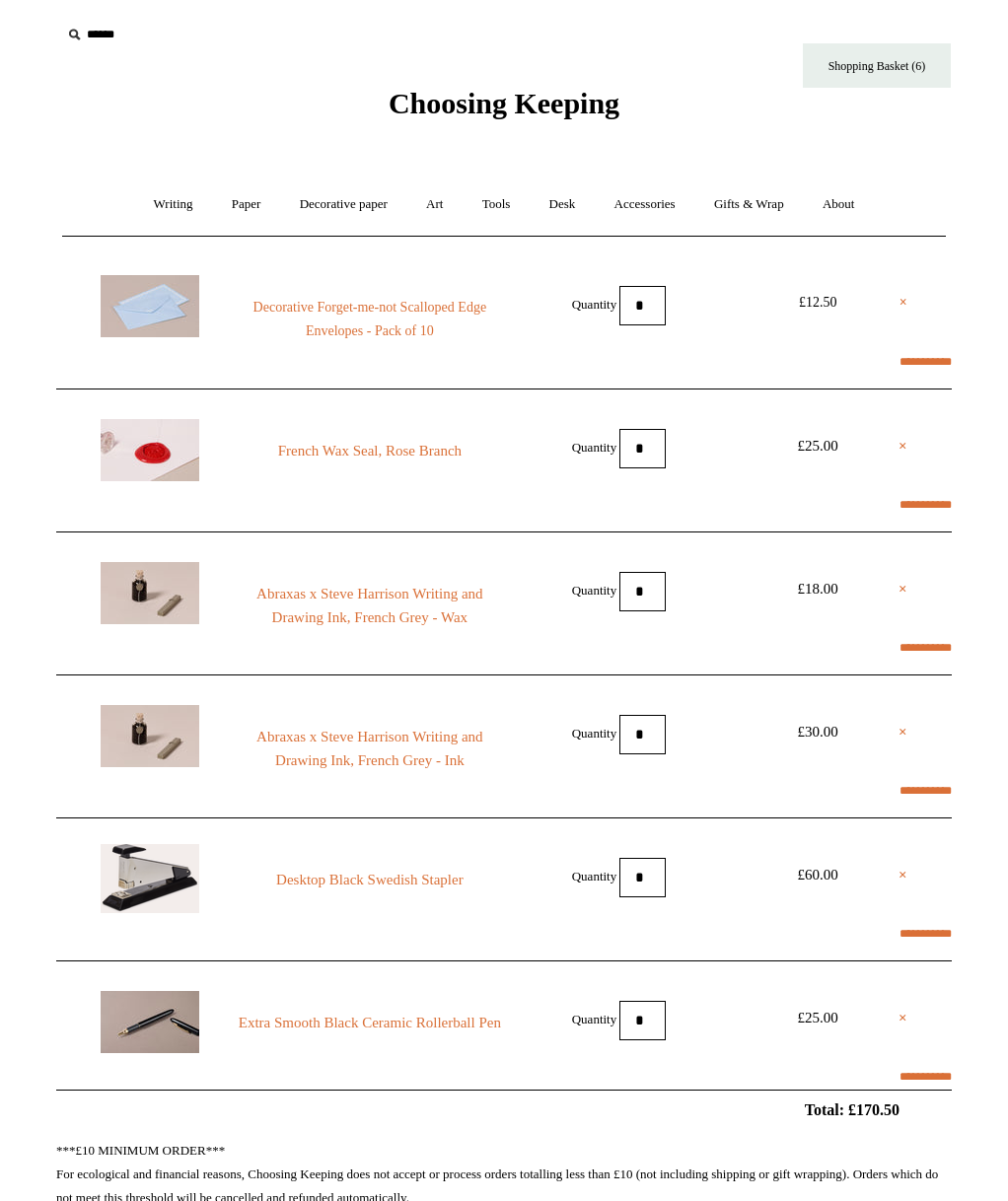 click on "Paper +" at bounding box center [247, 204] 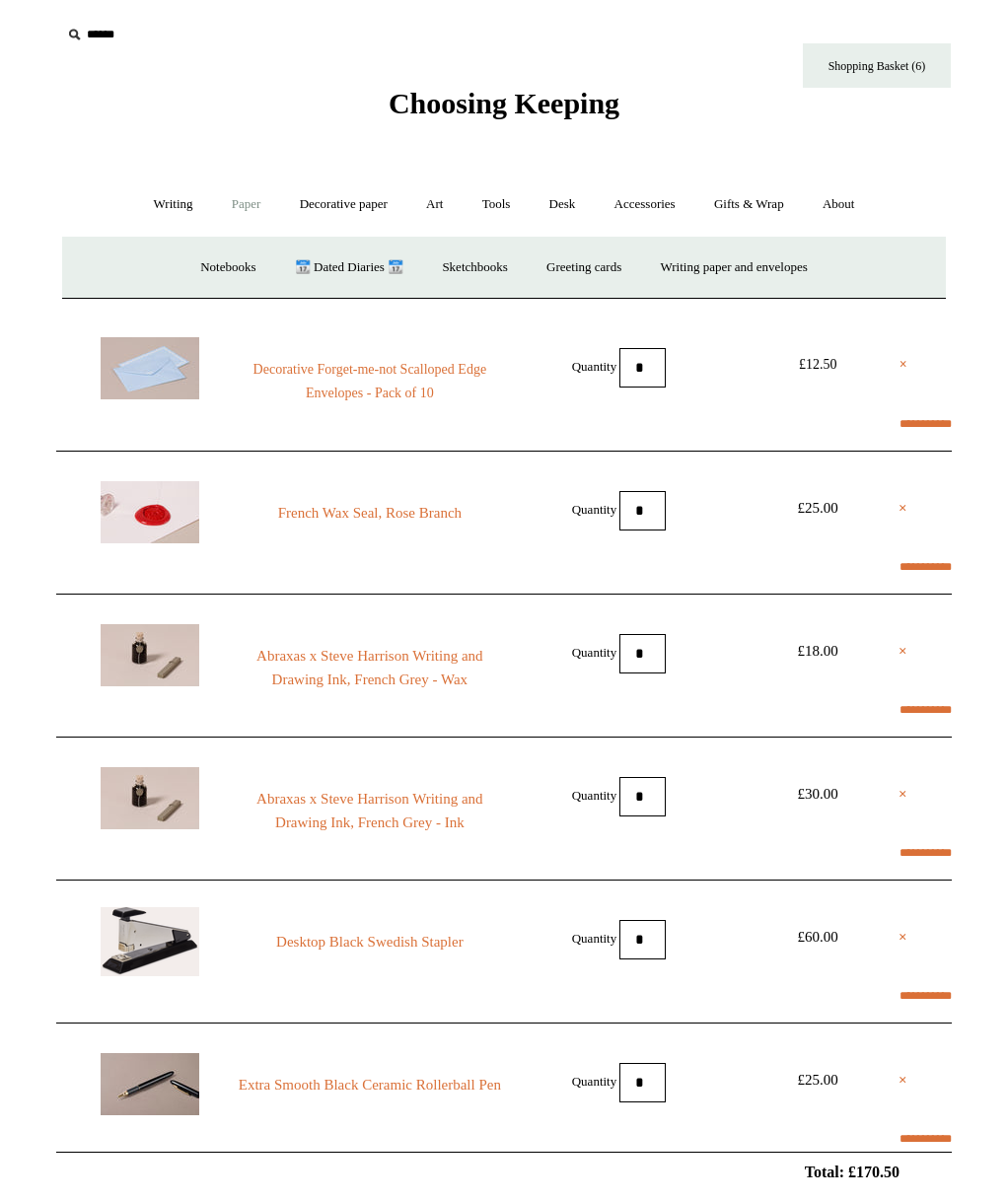 click on "Notebooks +" at bounding box center [228, 267] 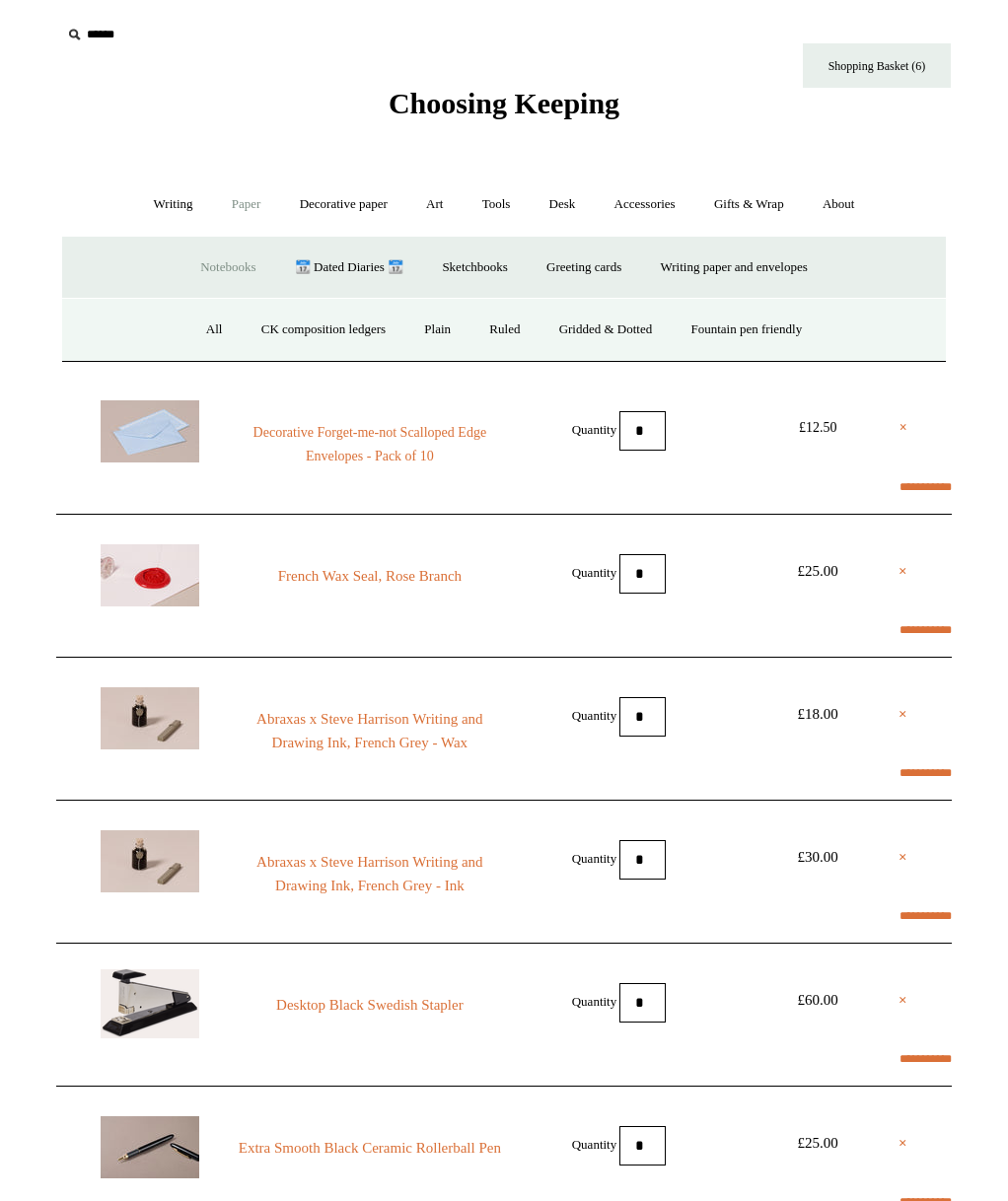 click on "All" at bounding box center (214, 329) 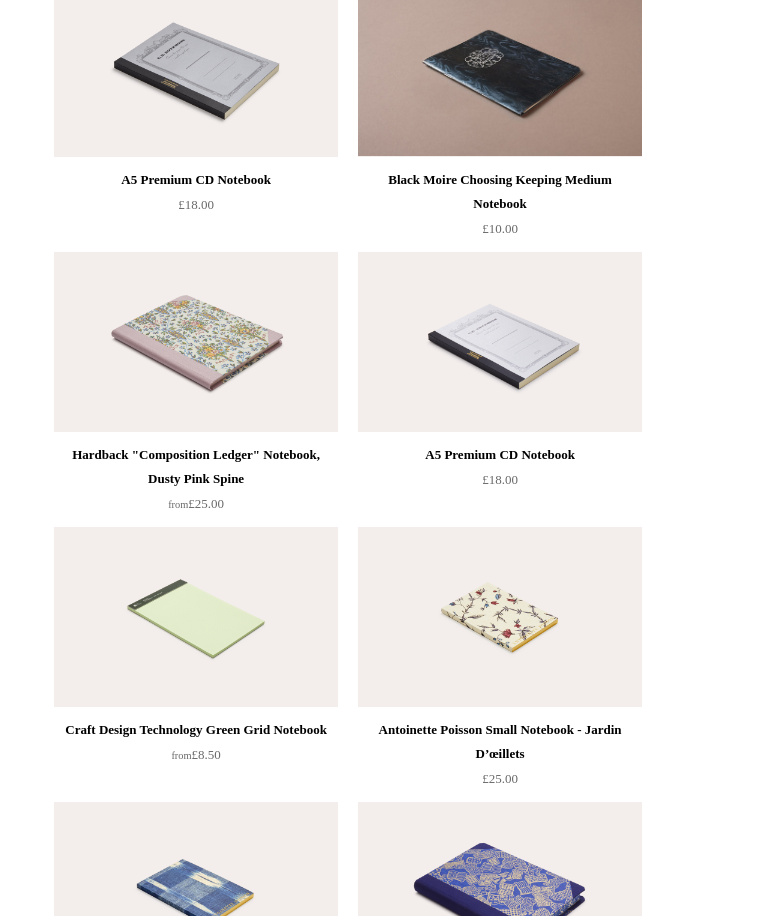 scroll, scrollTop: 12501, scrollLeft: 0, axis: vertical 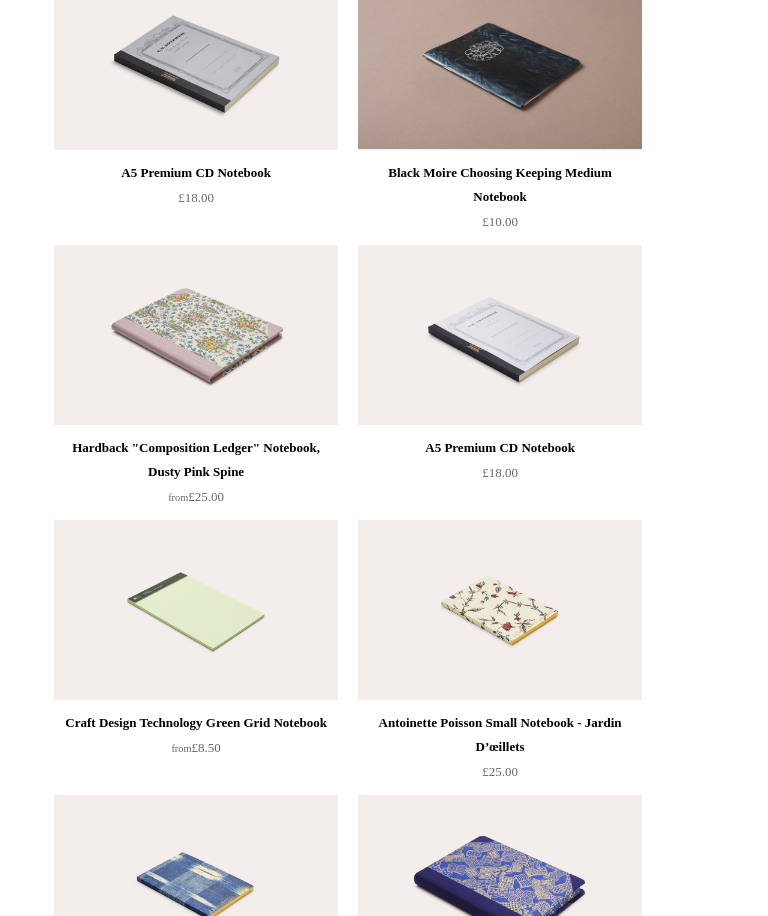 click at bounding box center (196, 610) 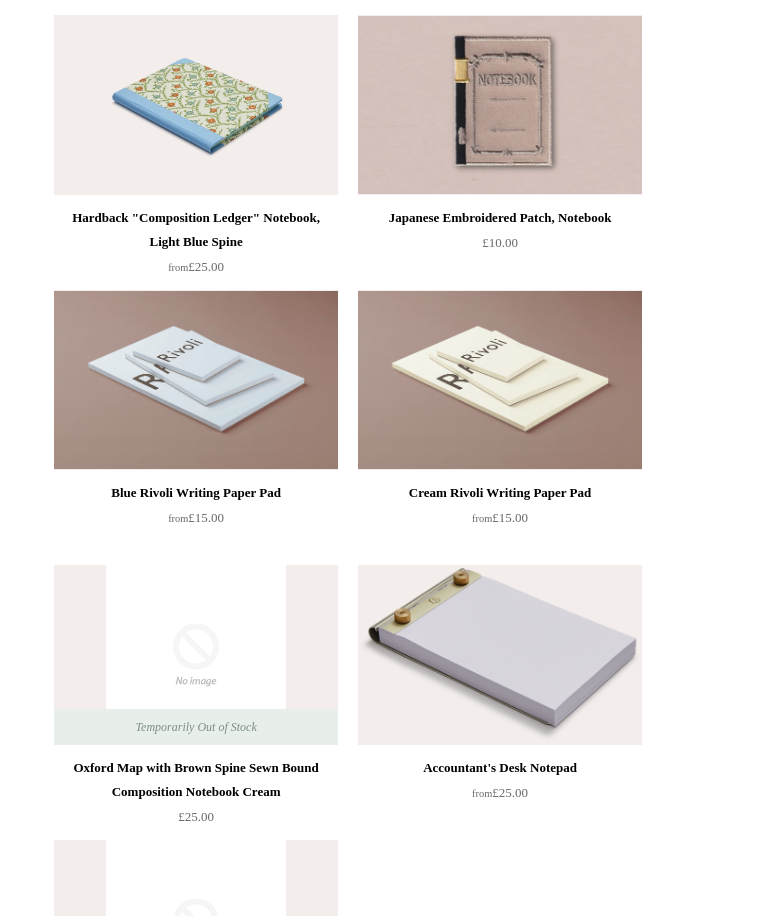 scroll, scrollTop: 16857, scrollLeft: 0, axis: vertical 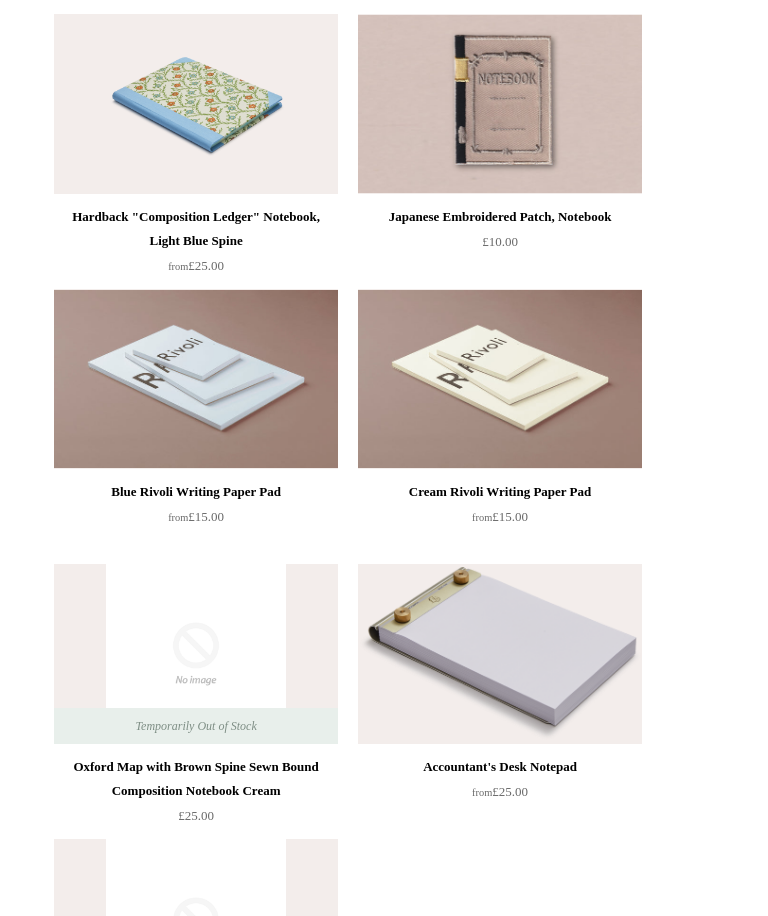 click at bounding box center (500, 654) 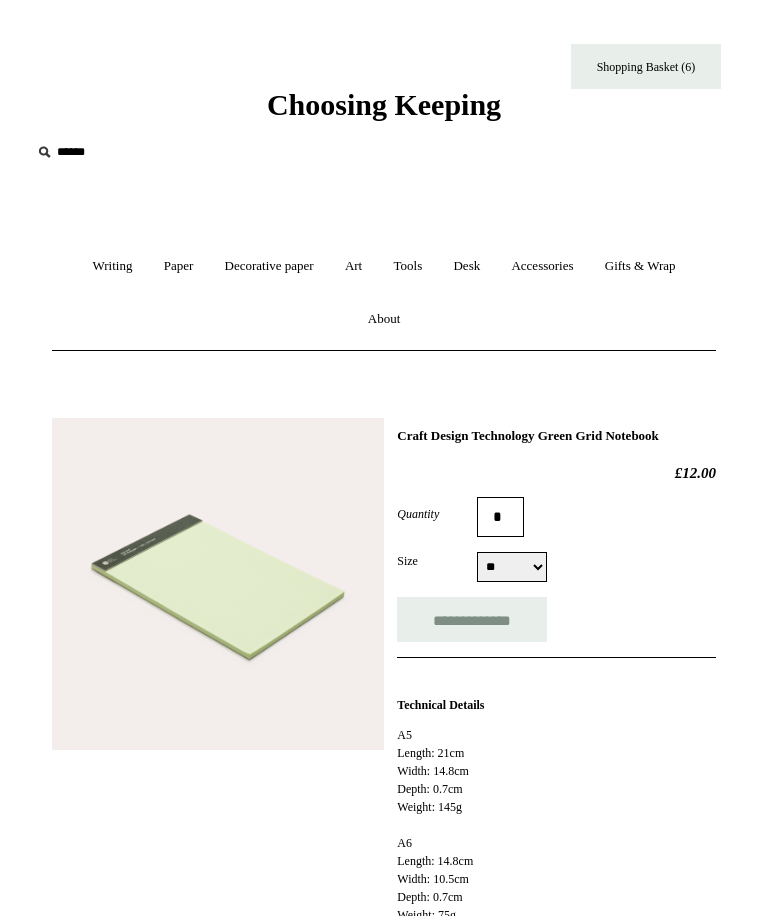 scroll, scrollTop: 0, scrollLeft: 0, axis: both 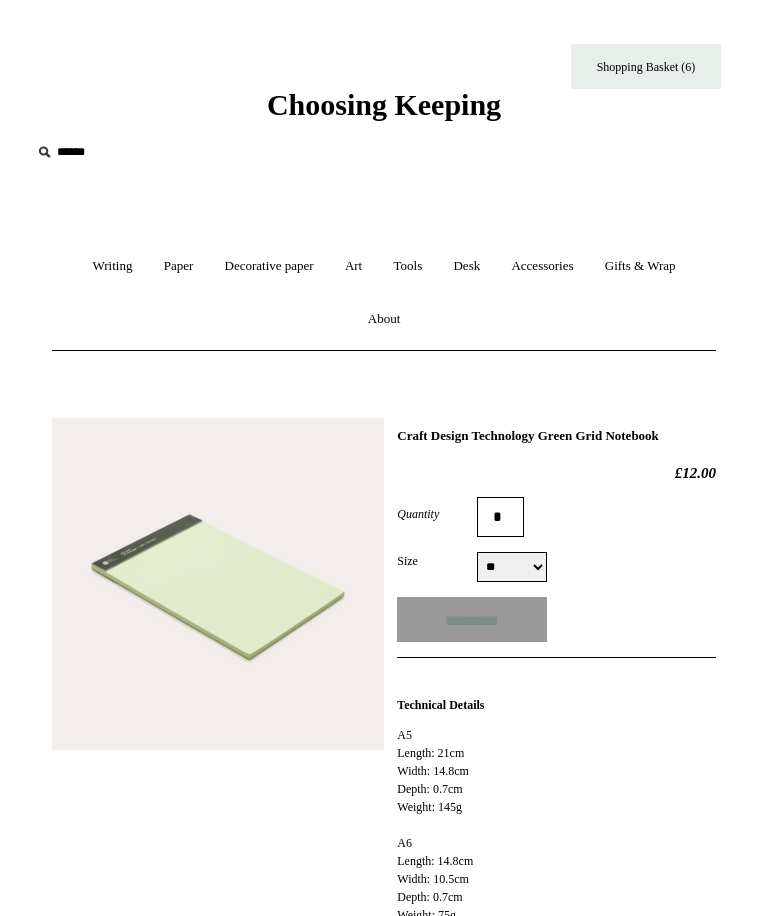 type on "**********" 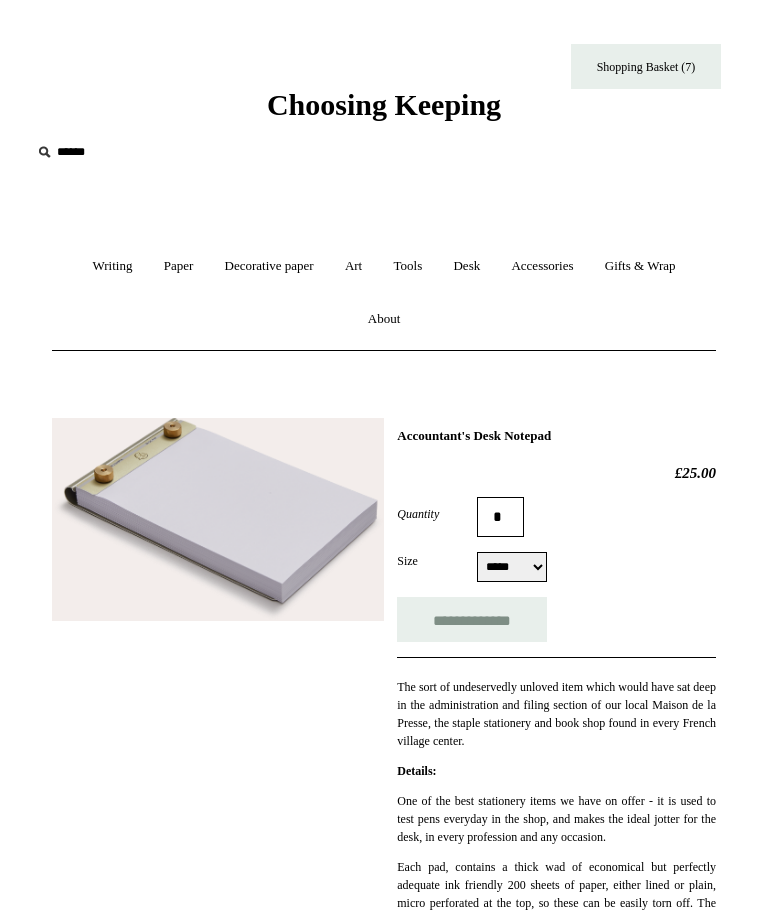 scroll, scrollTop: 0, scrollLeft: 0, axis: both 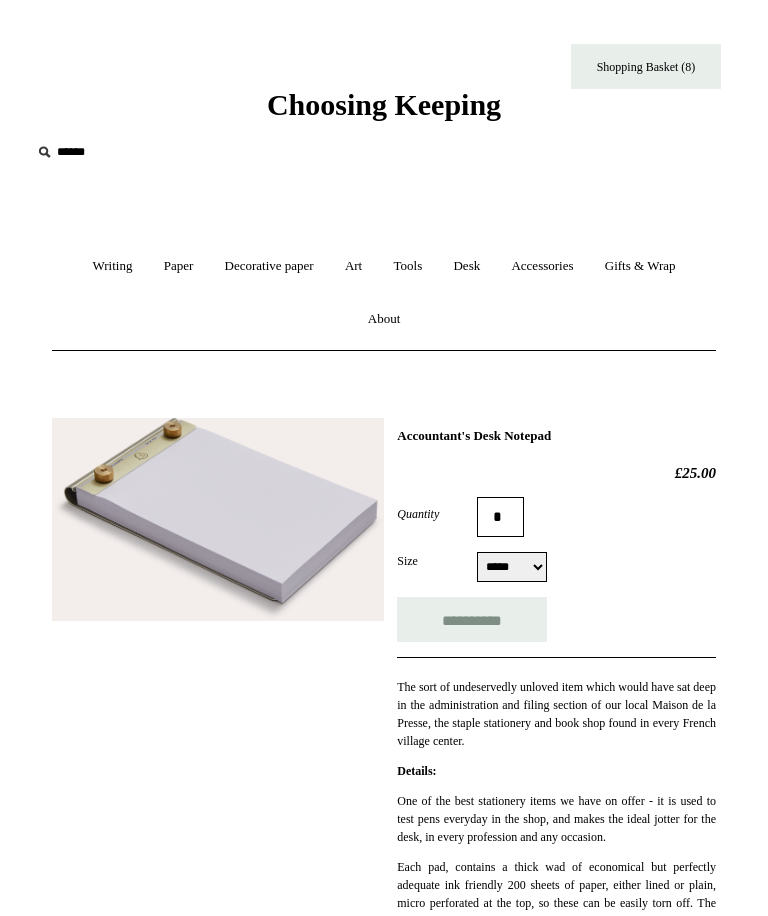 click on "Writing +" at bounding box center (112, 266) 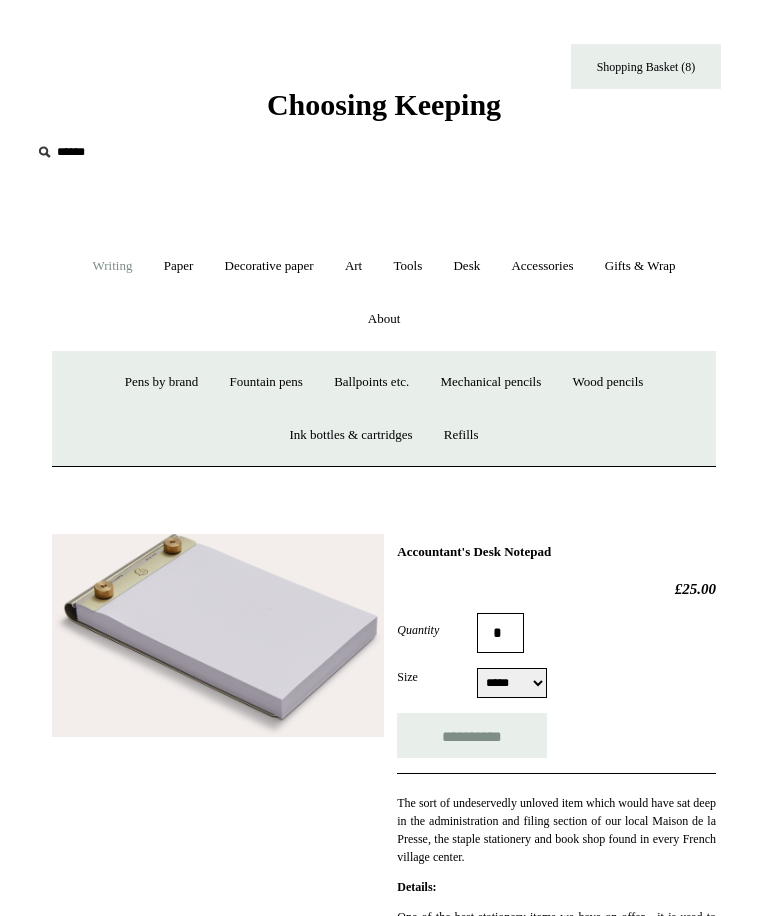 type on "**********" 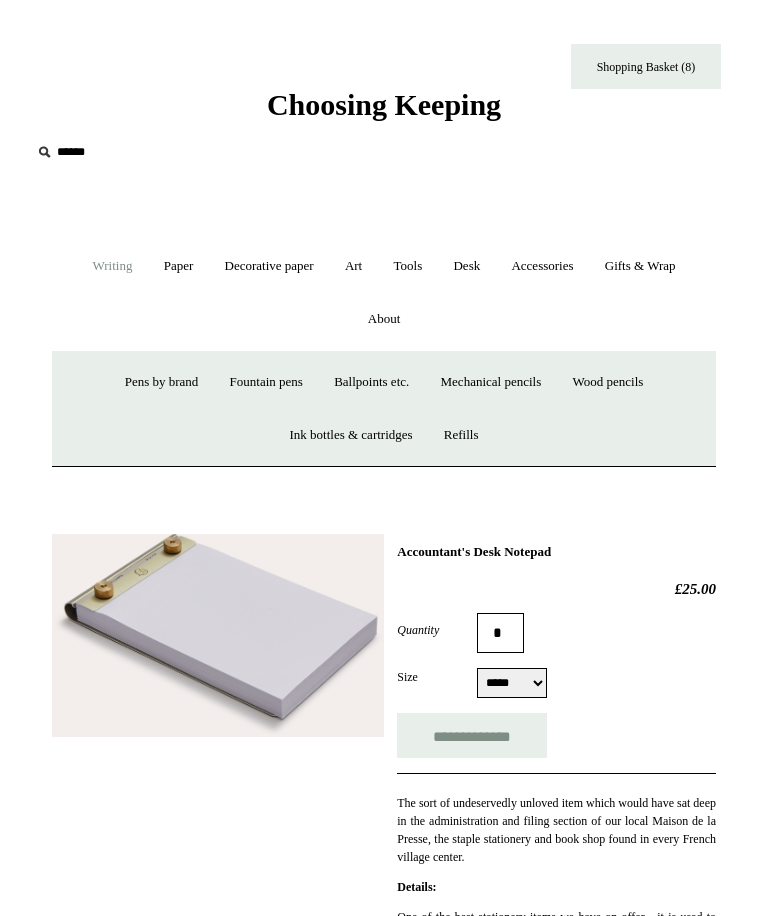 click on "Fountain pens +" at bounding box center [266, 382] 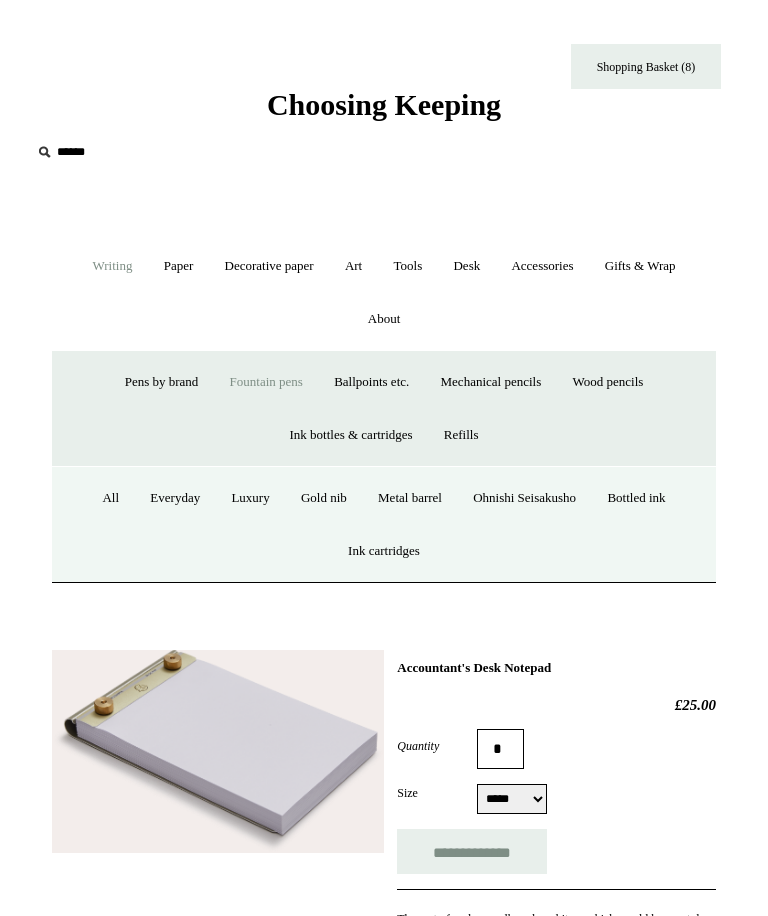 click on "All" at bounding box center [110, 498] 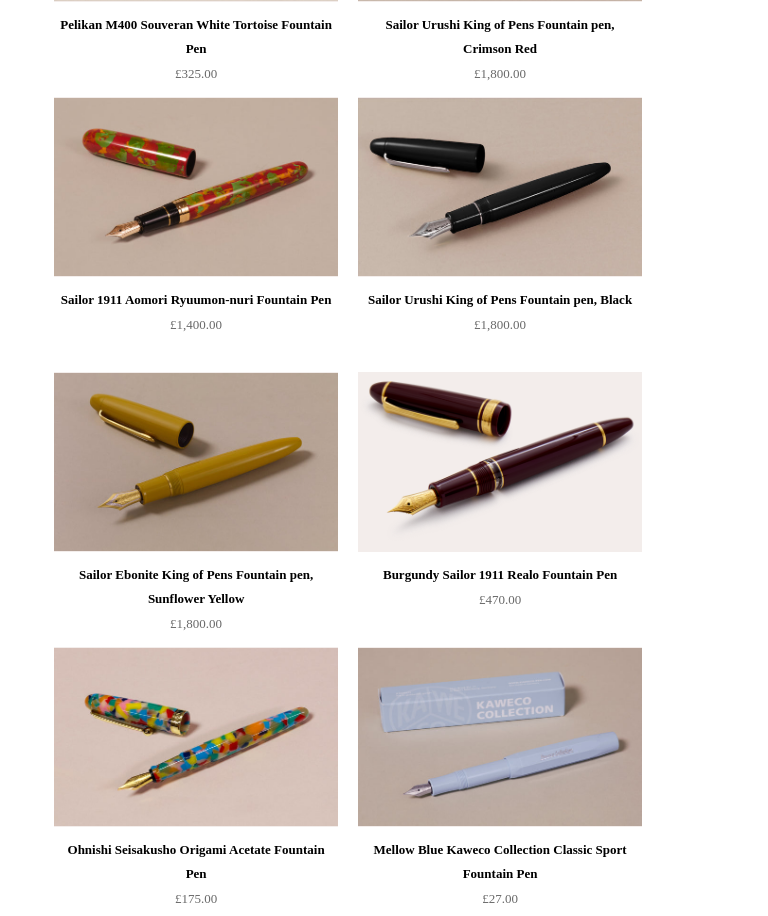scroll, scrollTop: 9362, scrollLeft: 0, axis: vertical 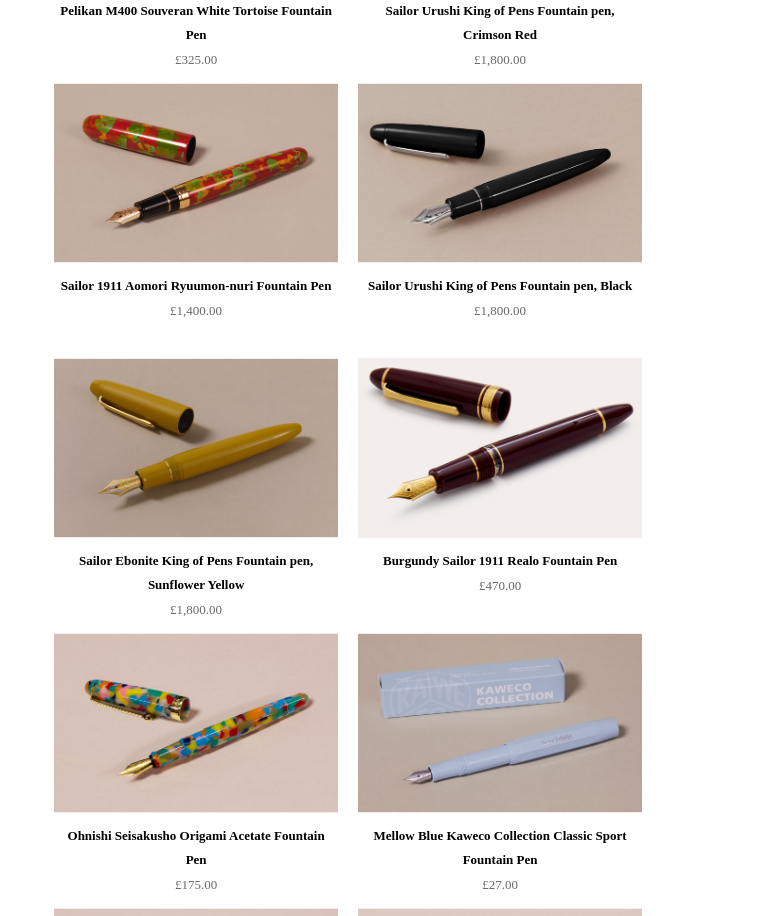 click at bounding box center (500, 724) 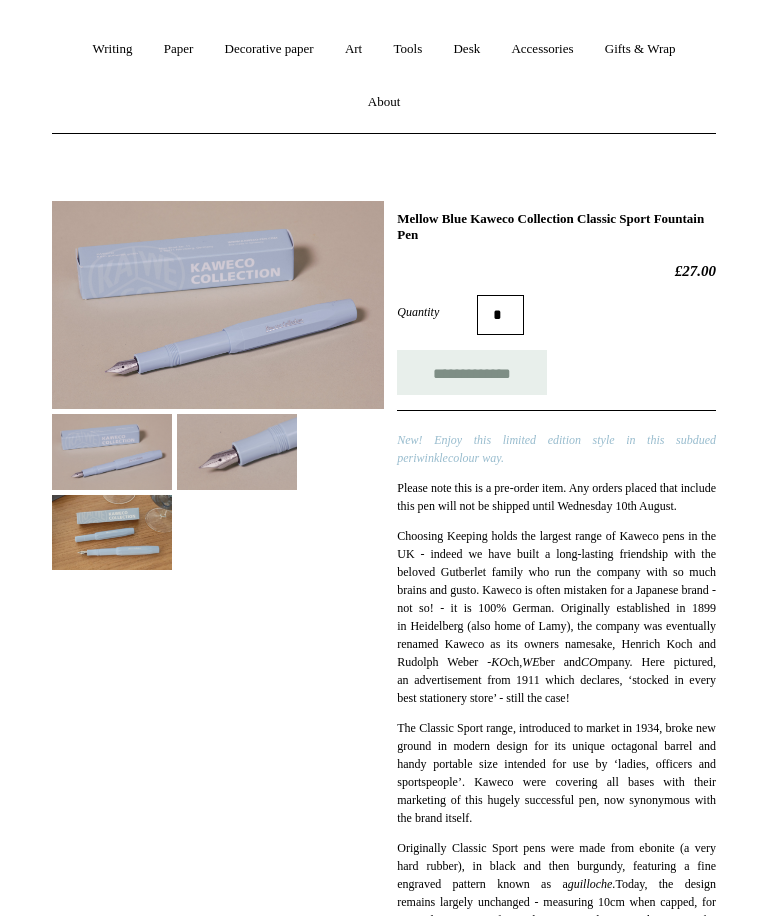 scroll, scrollTop: 0, scrollLeft: 0, axis: both 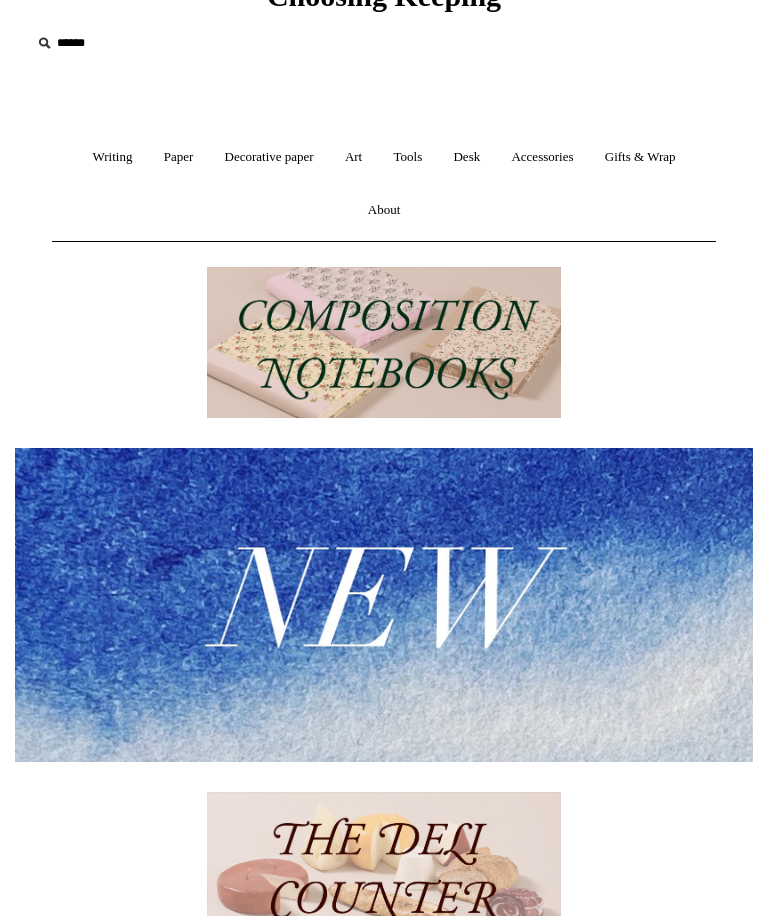 click at bounding box center [384, 605] 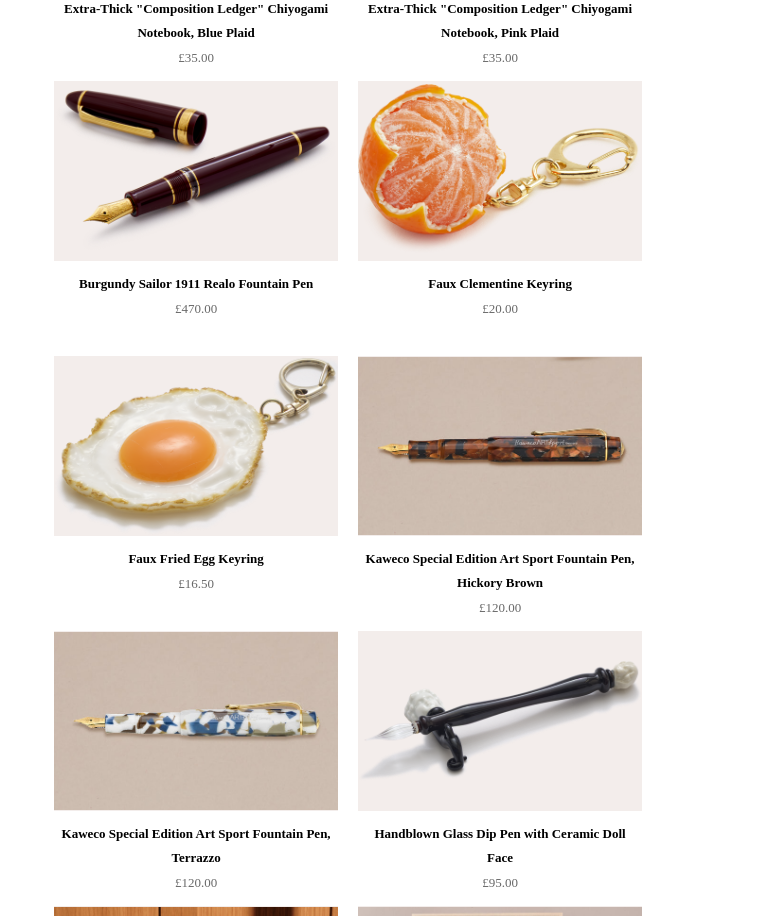 scroll, scrollTop: 0, scrollLeft: 0, axis: both 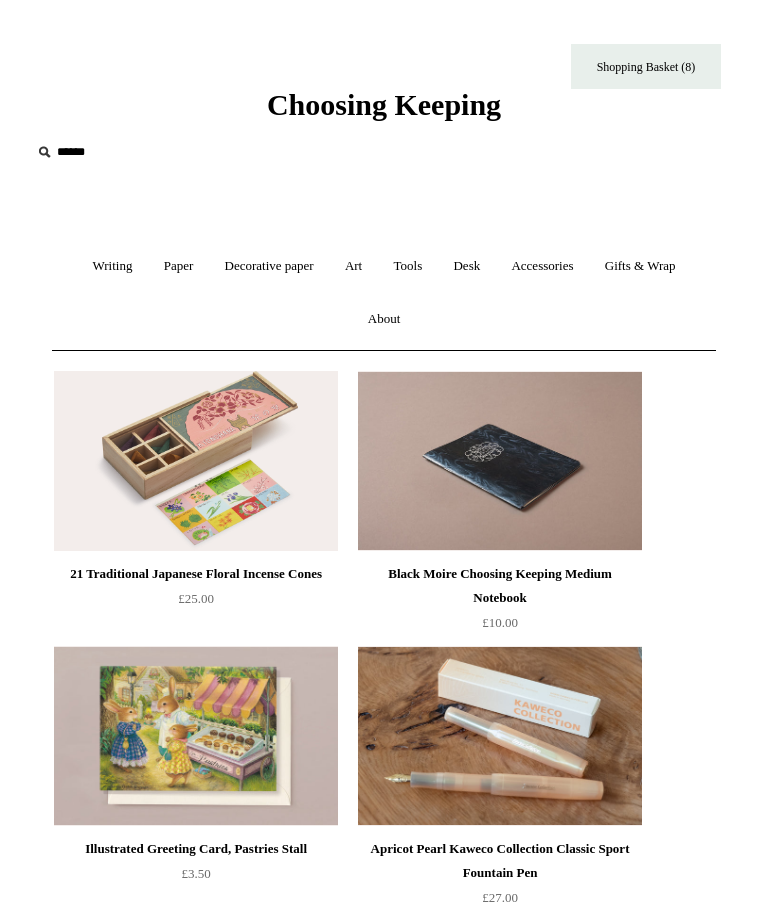 click at bounding box center [154, 152] 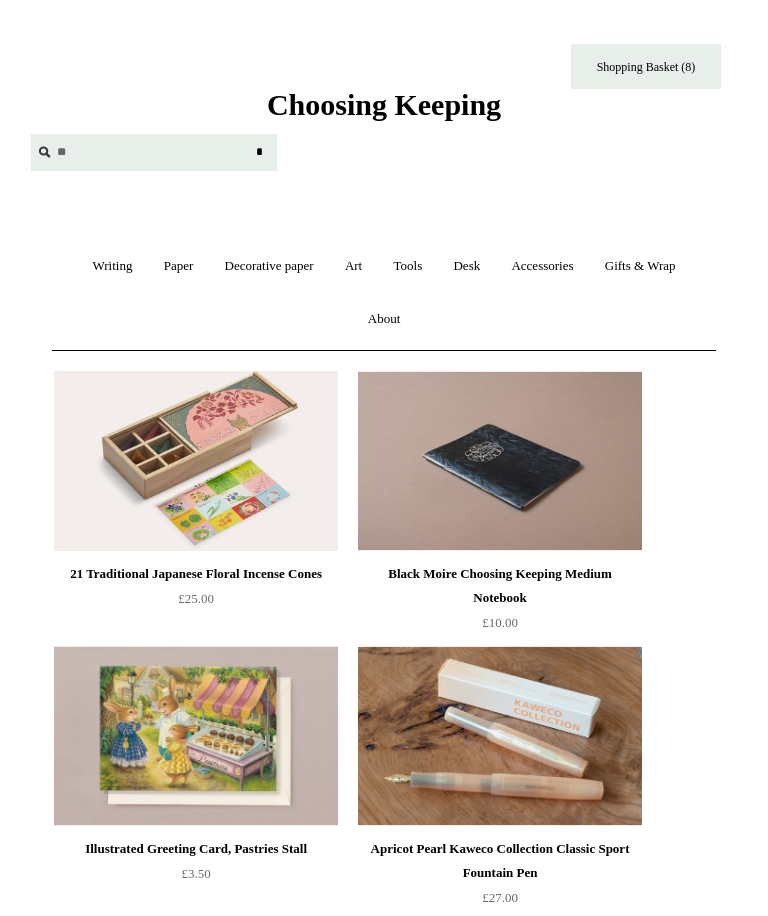 type on "*" 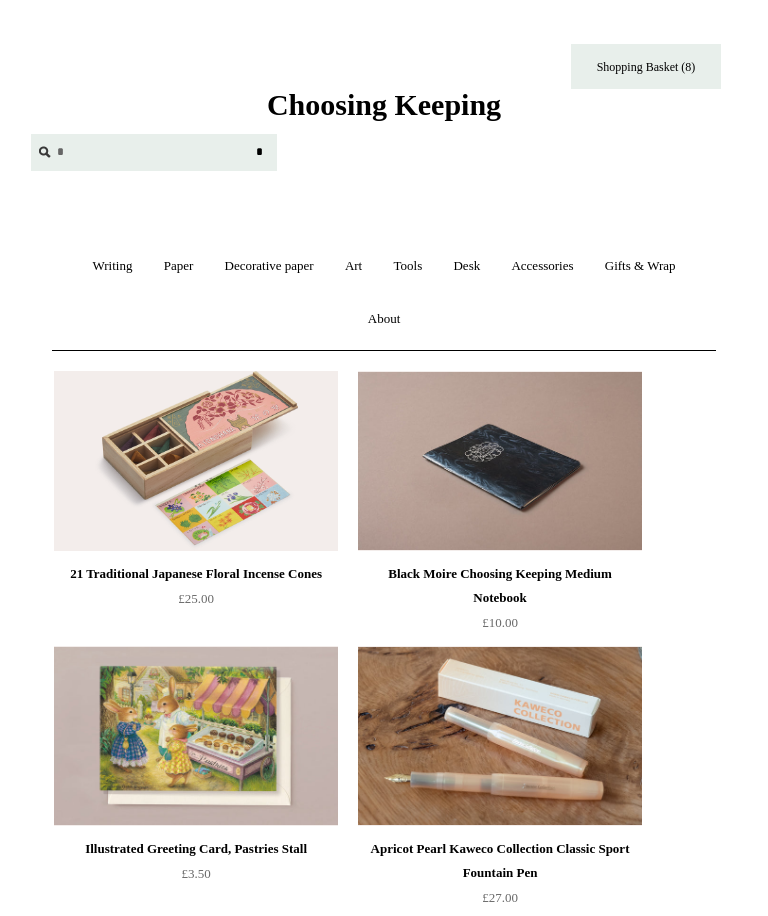 type 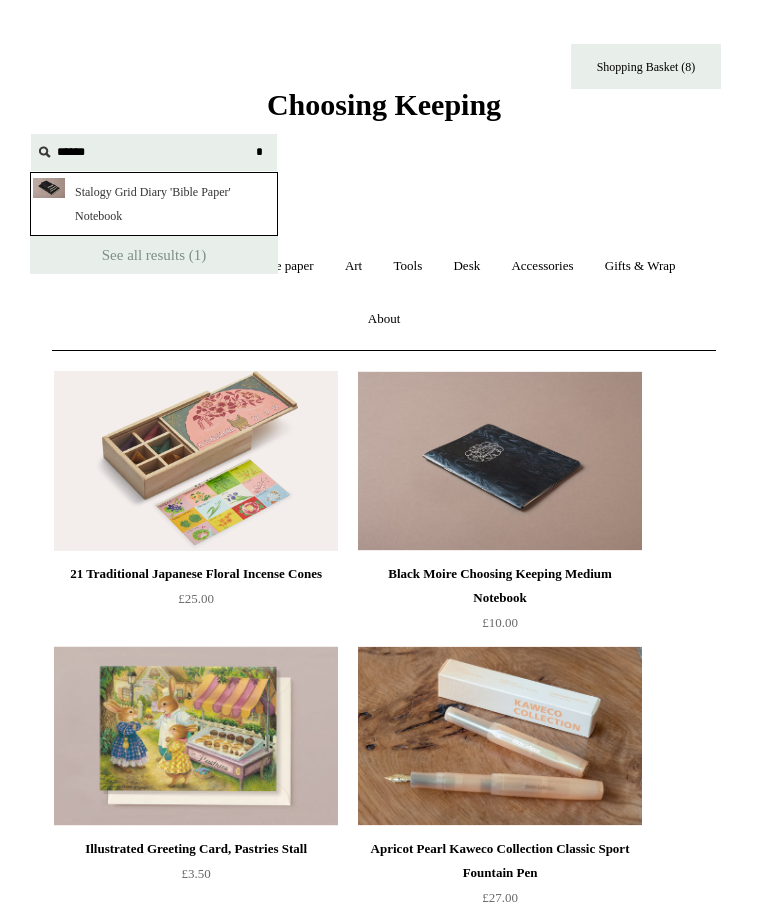 click on "Menu
Choosing Keeping
*
Stalogy Grid Diary 'Bible Paper' Notebook See all results (1)
Shipping Information
Shopping Basket (8)
*" at bounding box center (384, 3784) 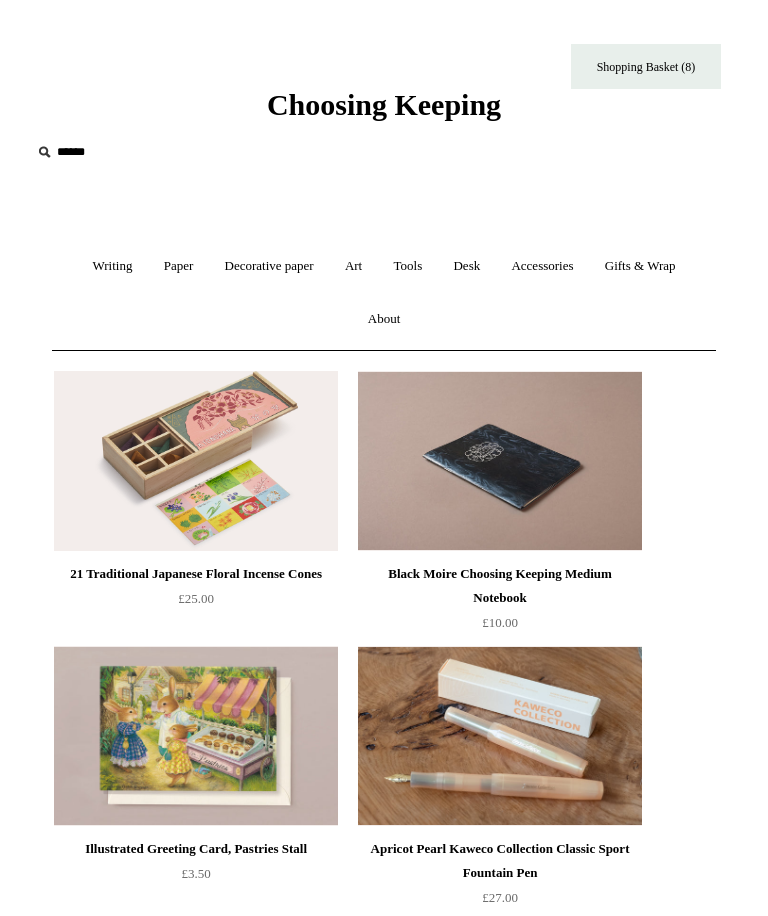 click on "Paper +" at bounding box center [179, 266] 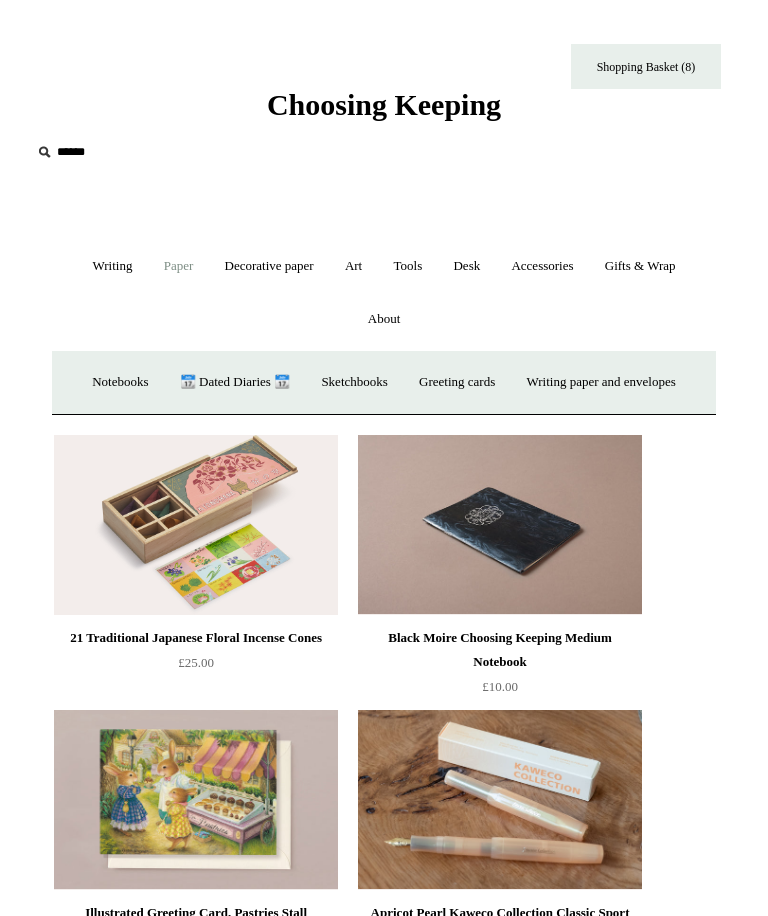 click on "Notebooks +" at bounding box center (120, 382) 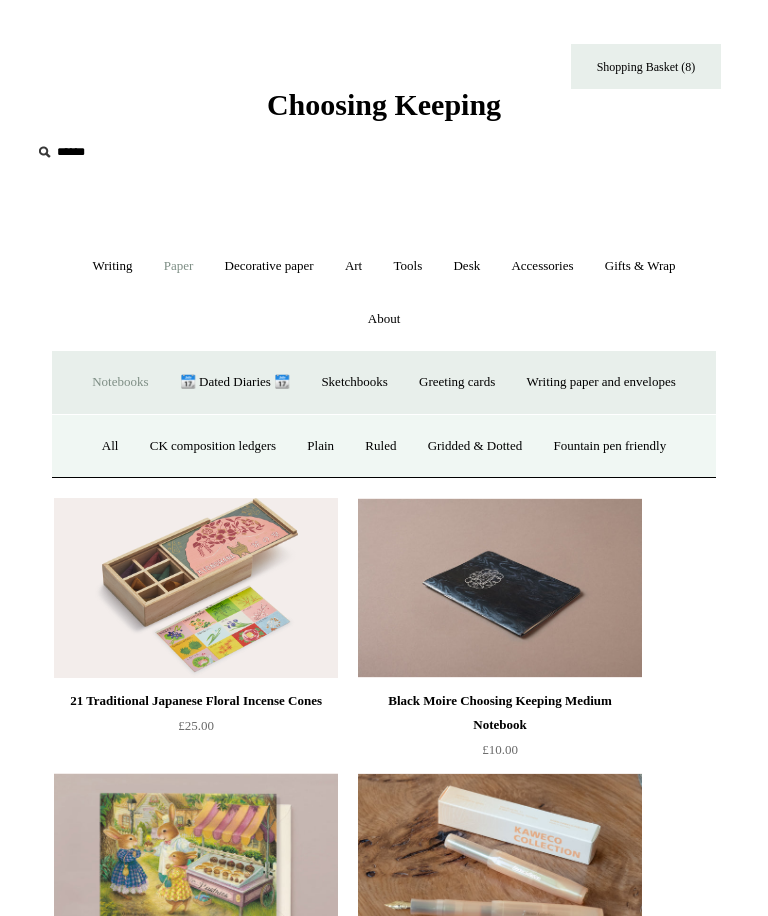 click on "Plain" at bounding box center (320, 446) 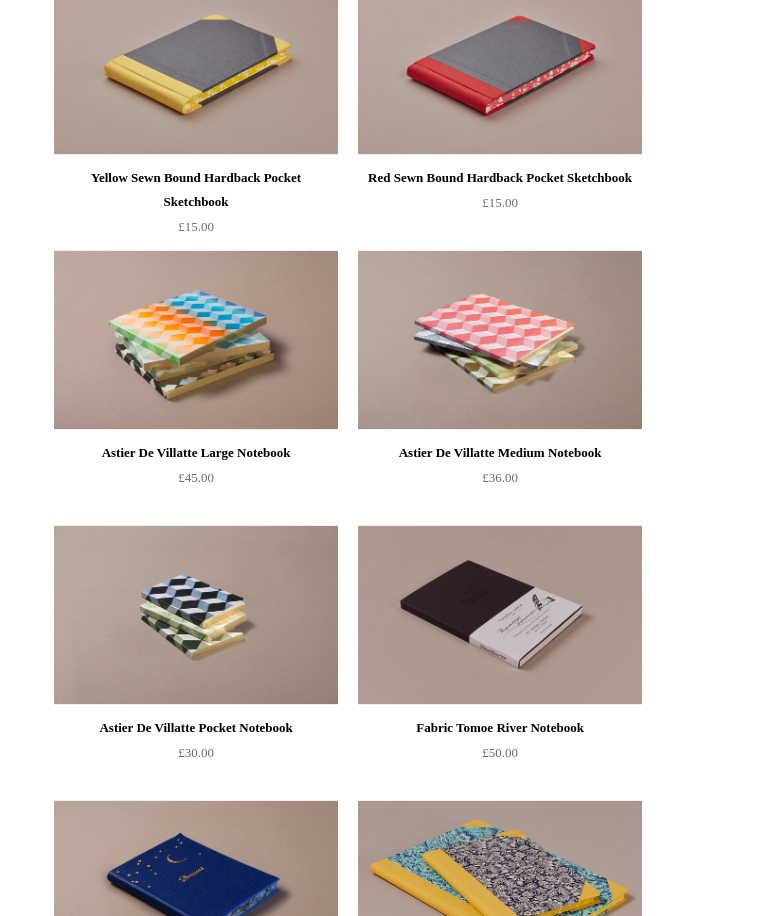 scroll, scrollTop: 2871, scrollLeft: 0, axis: vertical 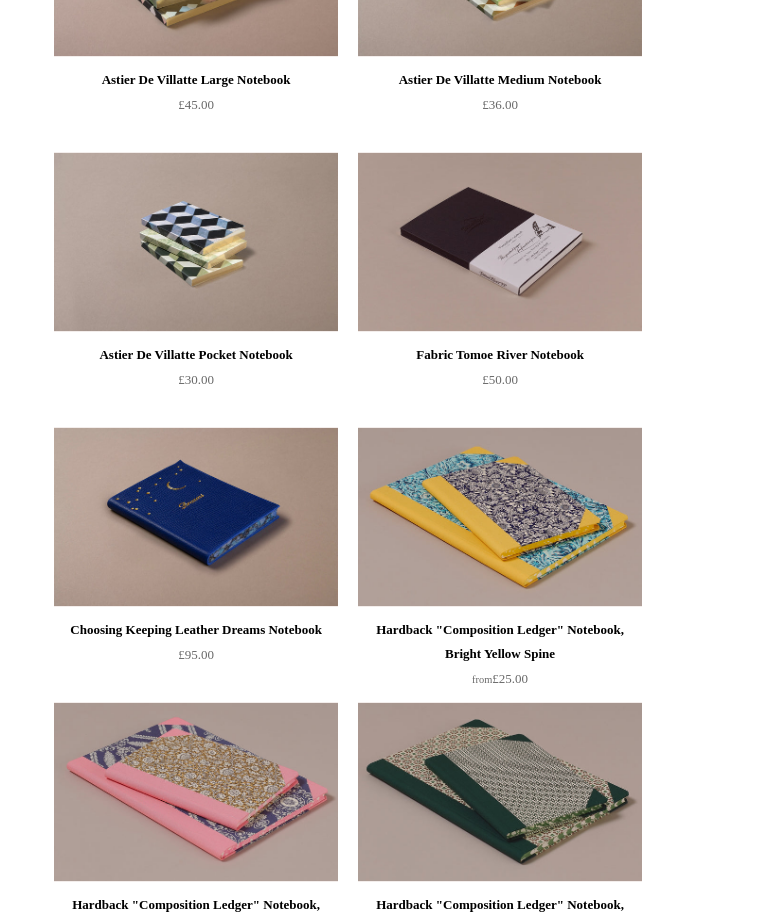 click at bounding box center (196, 517) 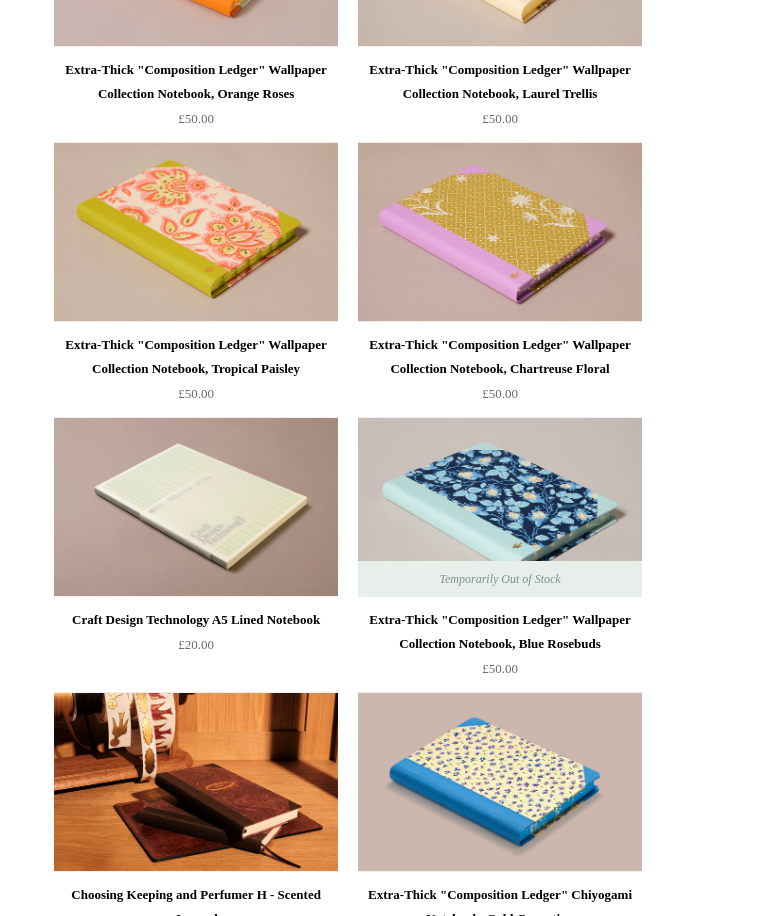 scroll, scrollTop: 7152, scrollLeft: 0, axis: vertical 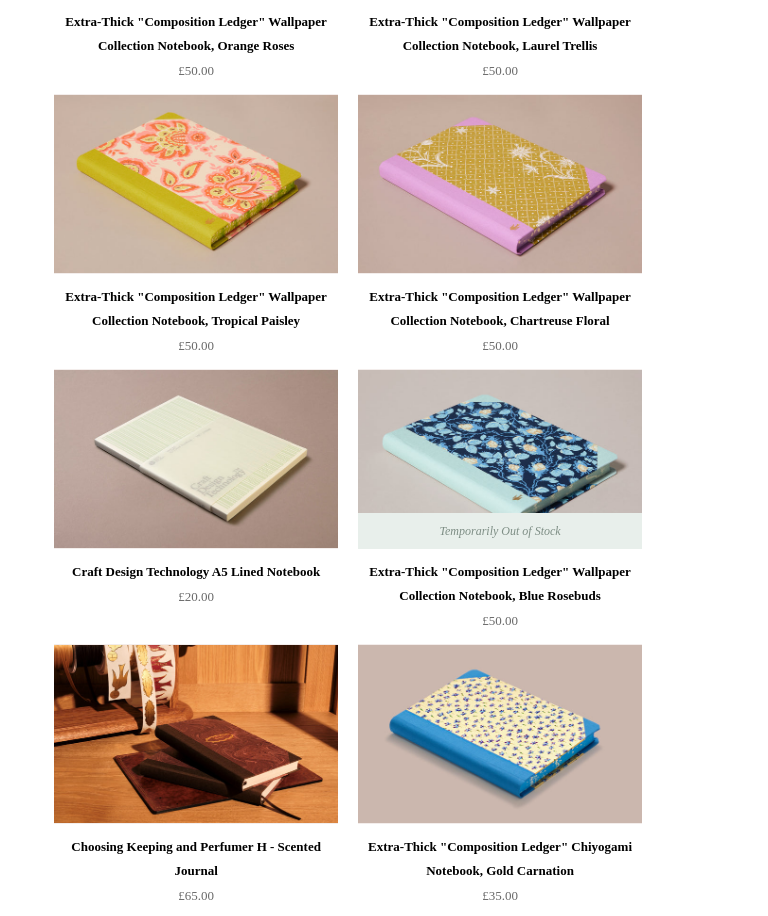 click at bounding box center (196, 734) 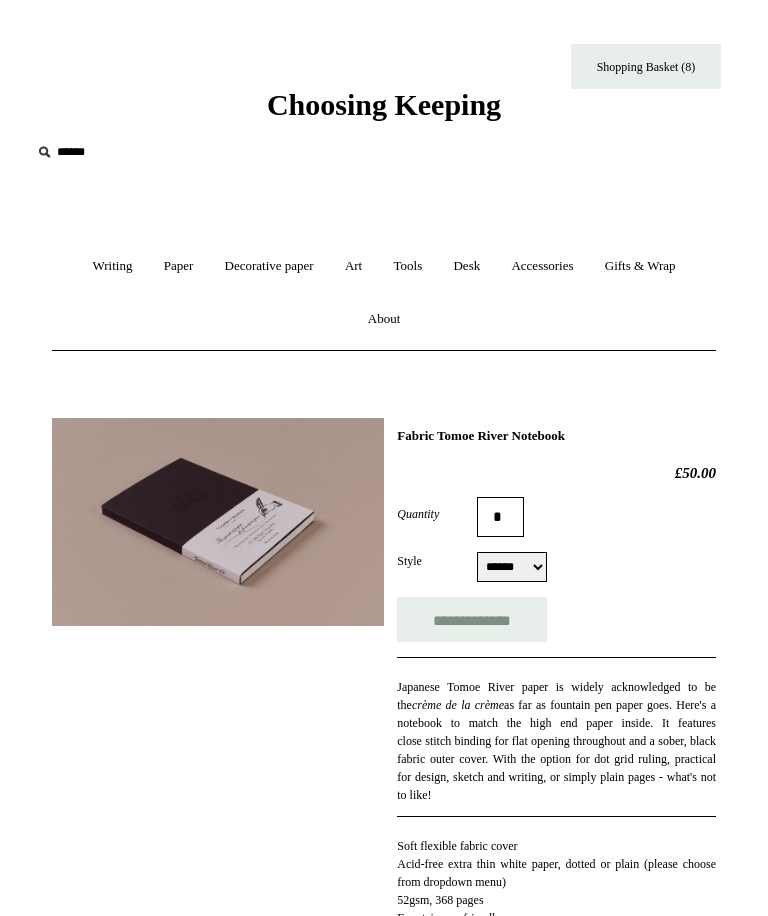 scroll, scrollTop: 0, scrollLeft: 0, axis: both 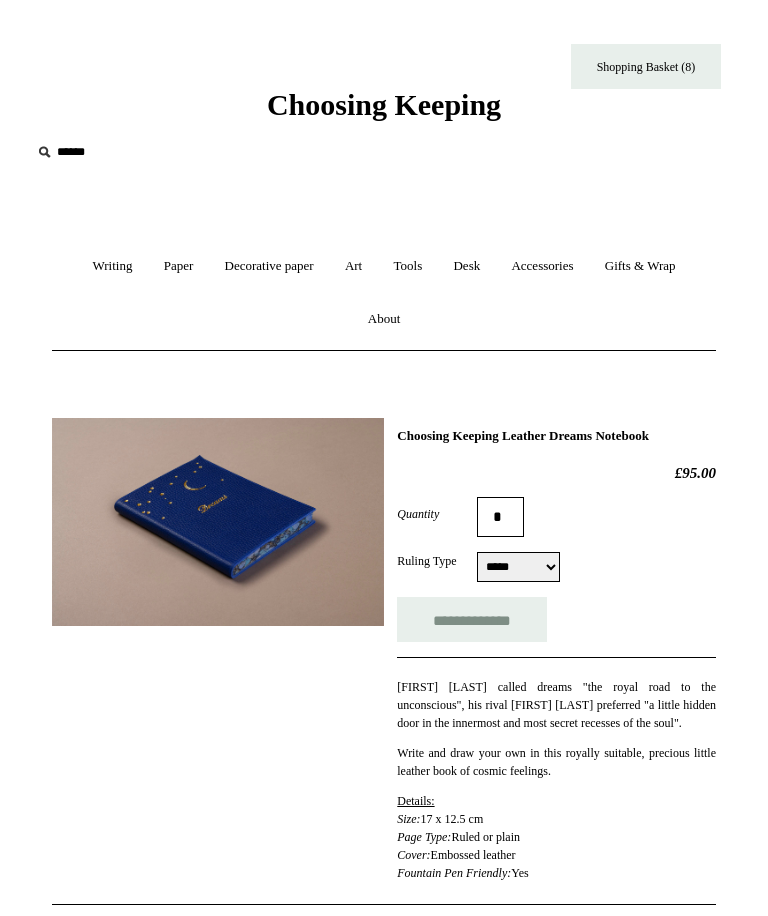 click on "**********" at bounding box center [518, 567] 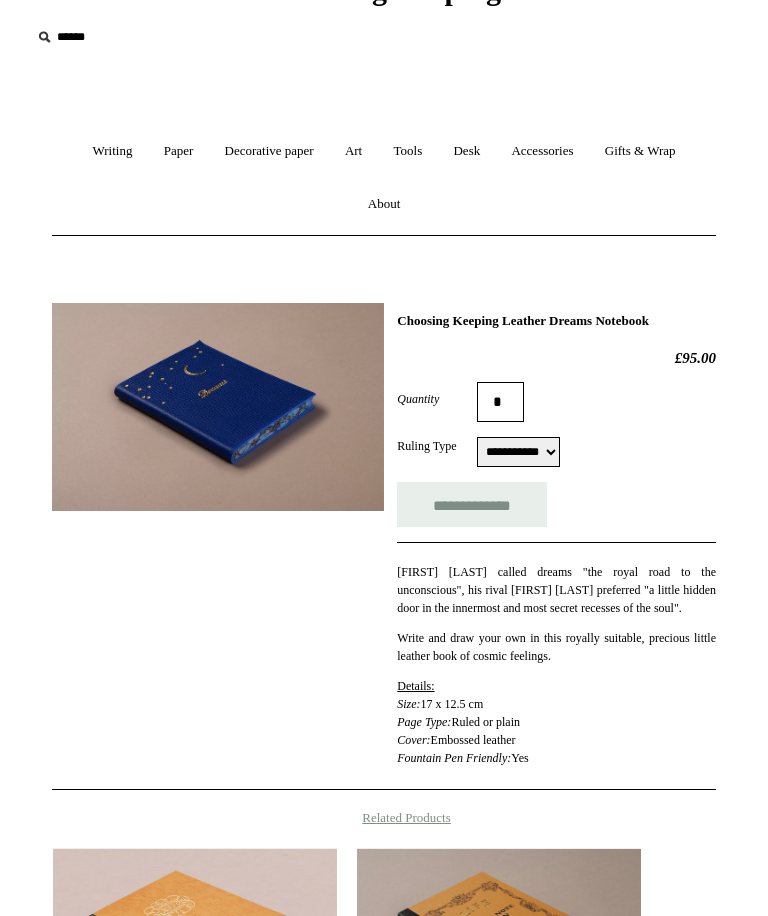 scroll, scrollTop: 73, scrollLeft: 0, axis: vertical 